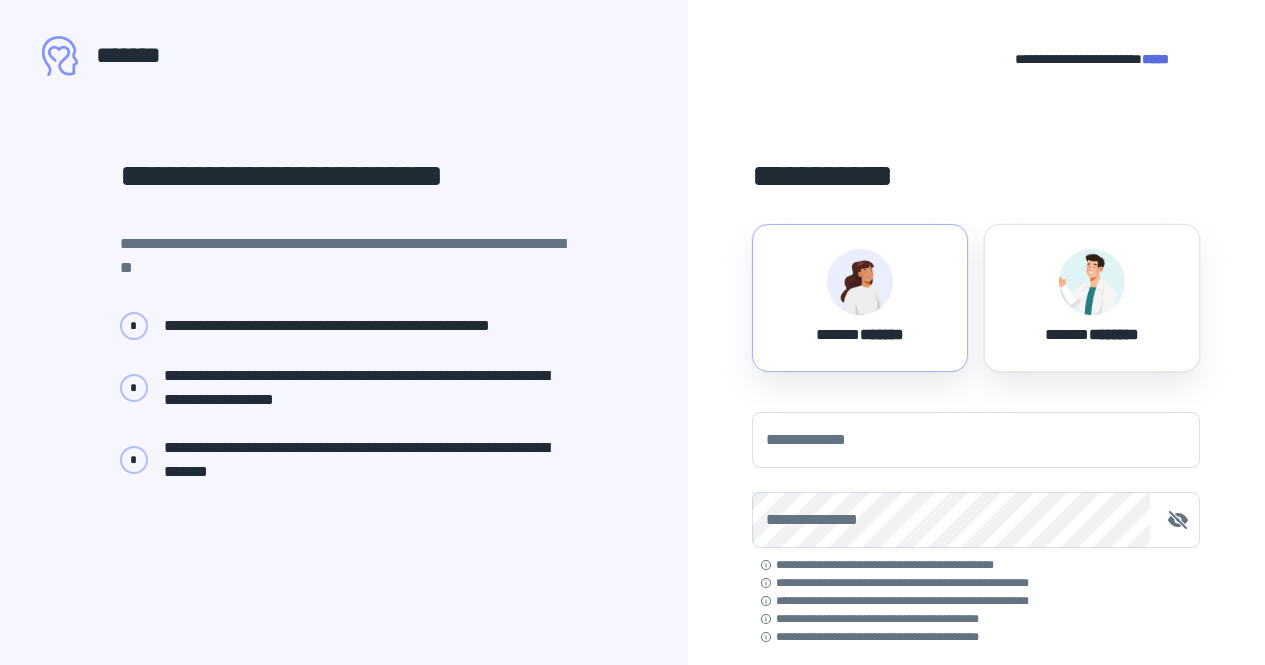 scroll, scrollTop: 0, scrollLeft: 0, axis: both 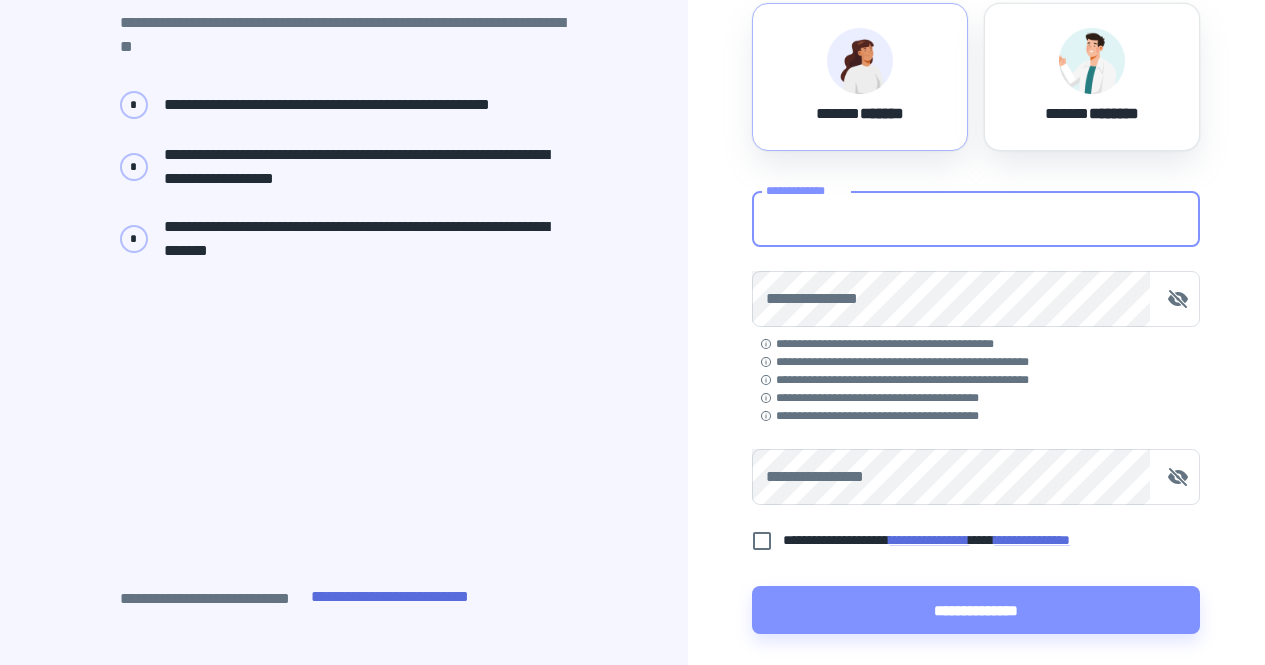 click on "**********" at bounding box center (976, 219) 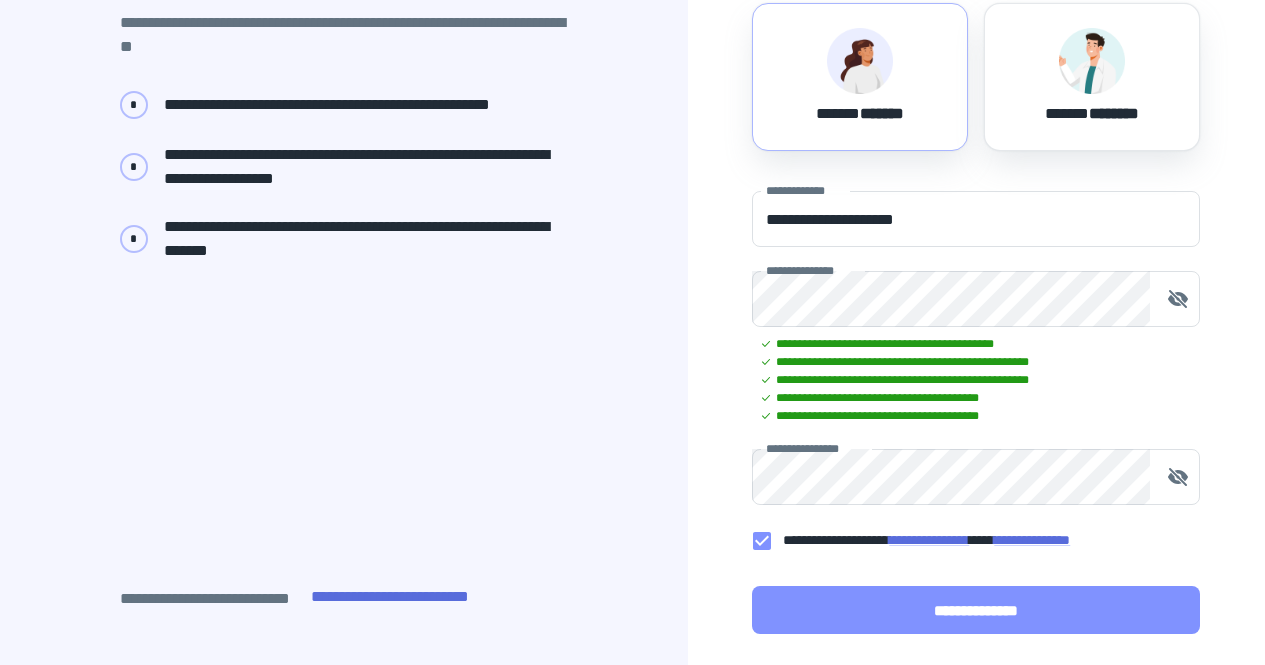 click on "**********" at bounding box center [976, 610] 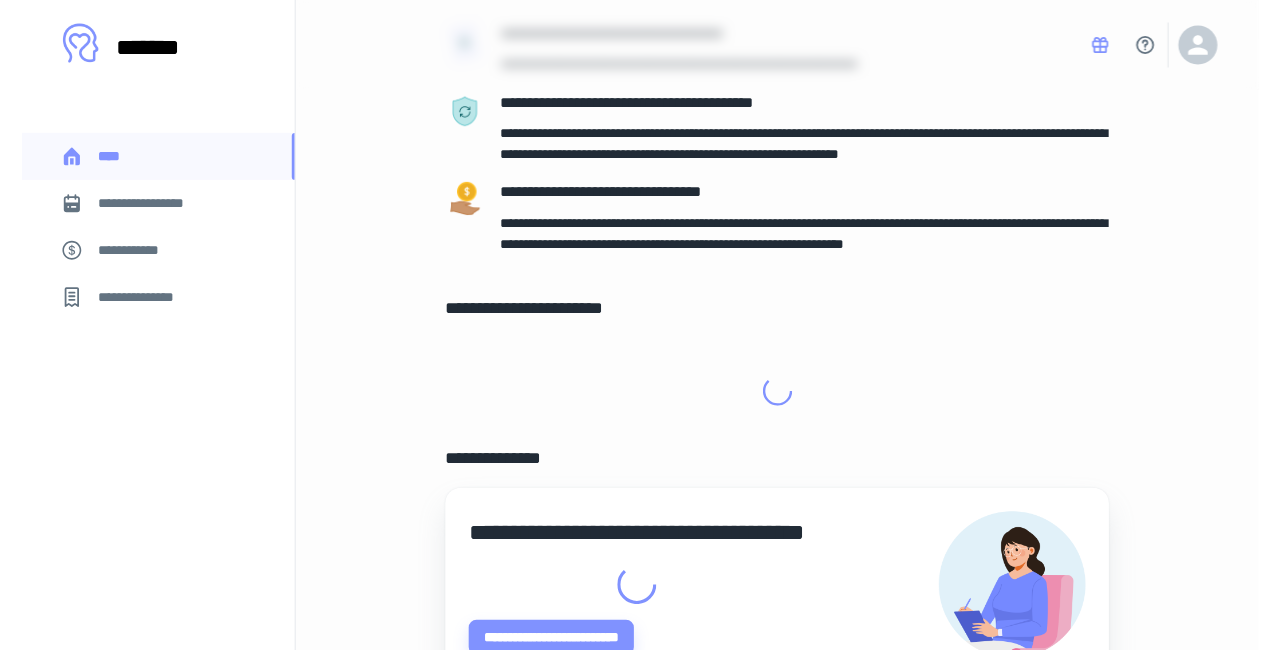 scroll, scrollTop: 0, scrollLeft: 0, axis: both 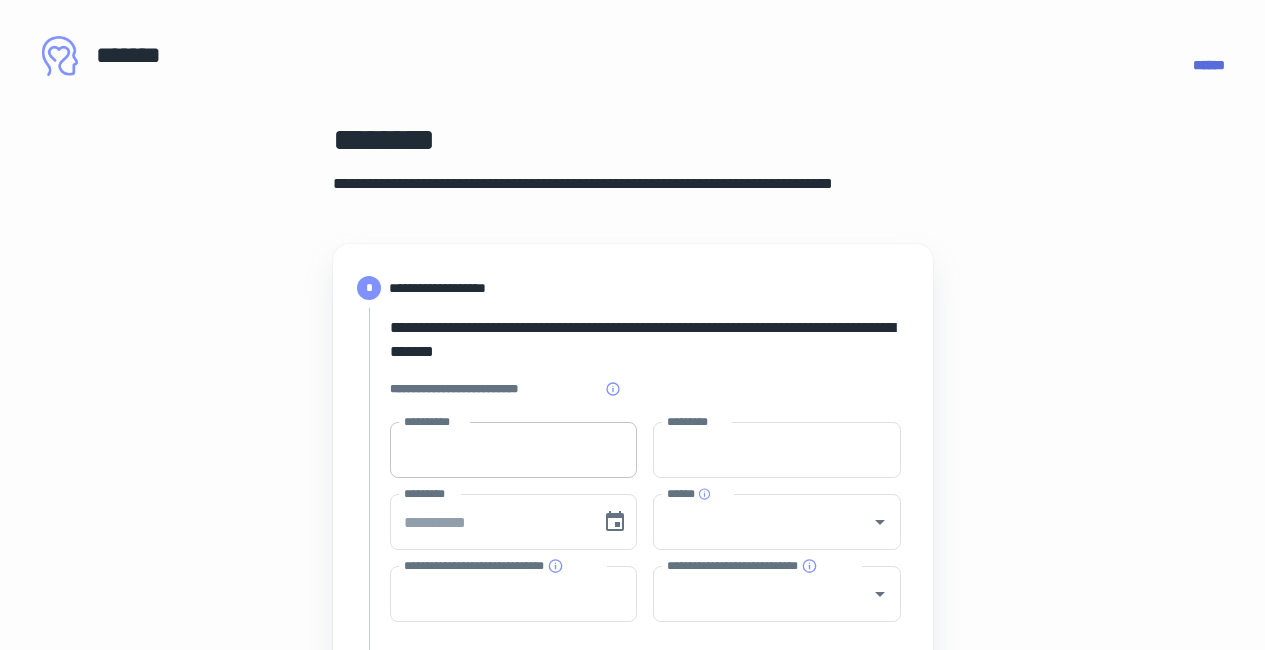 click on "**********" at bounding box center [514, 450] 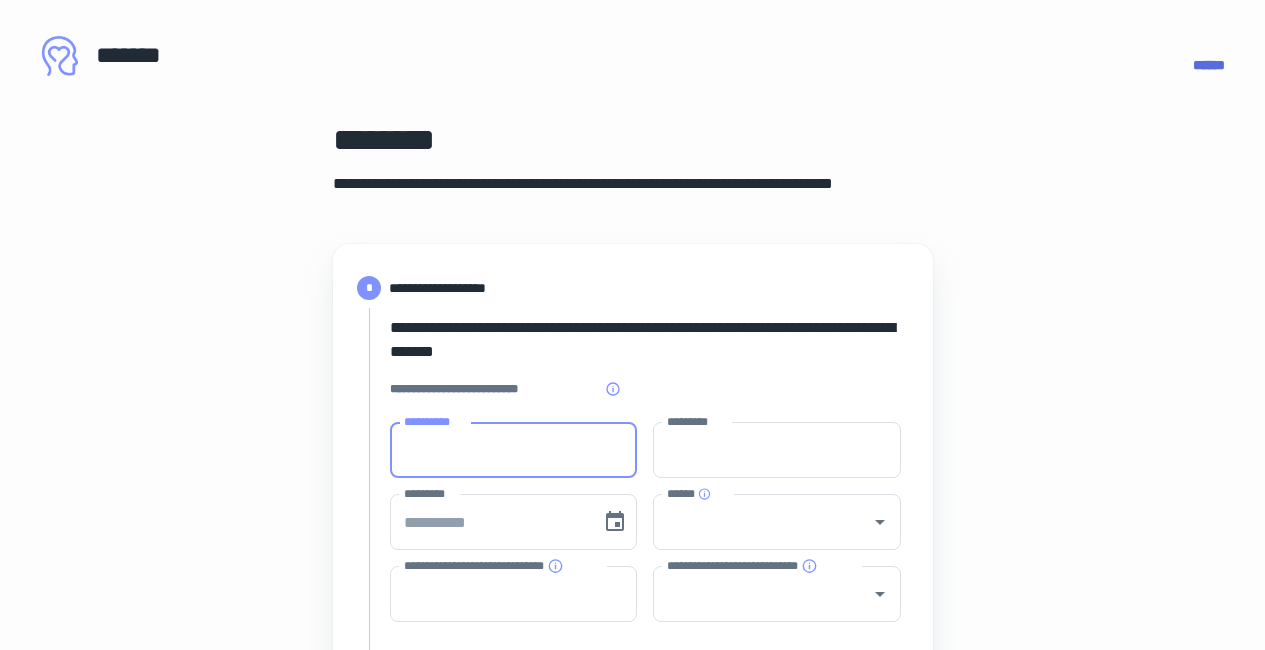 type on "*****" 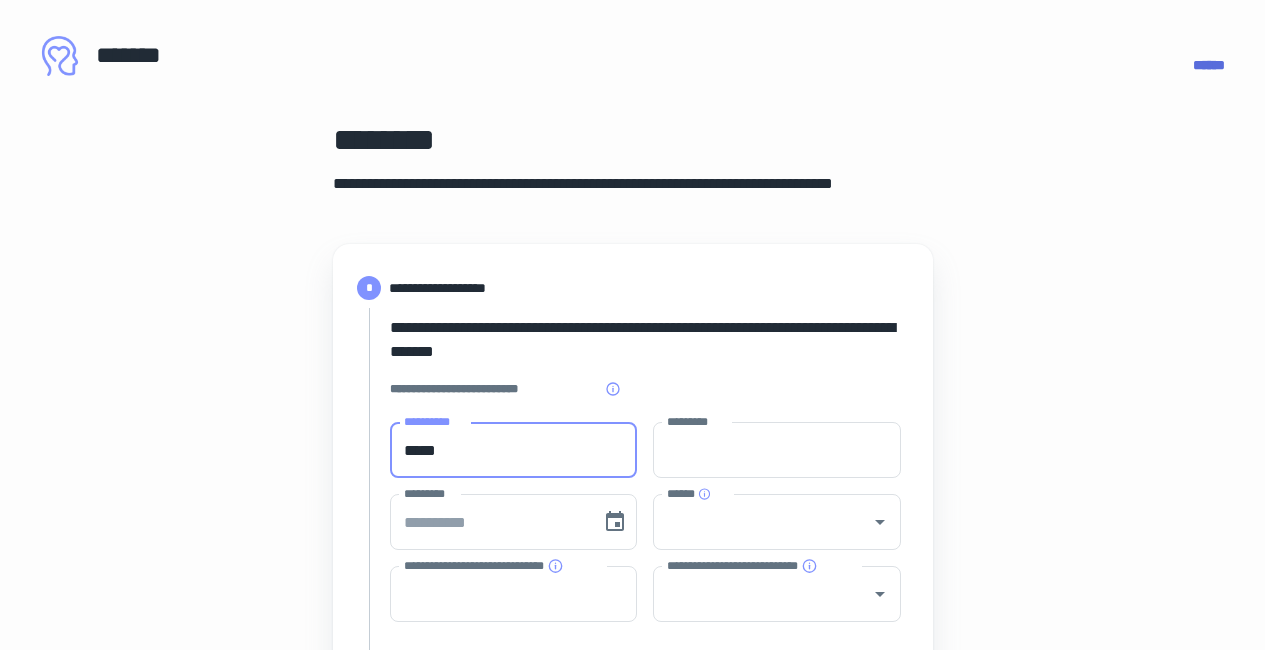 type on "**********" 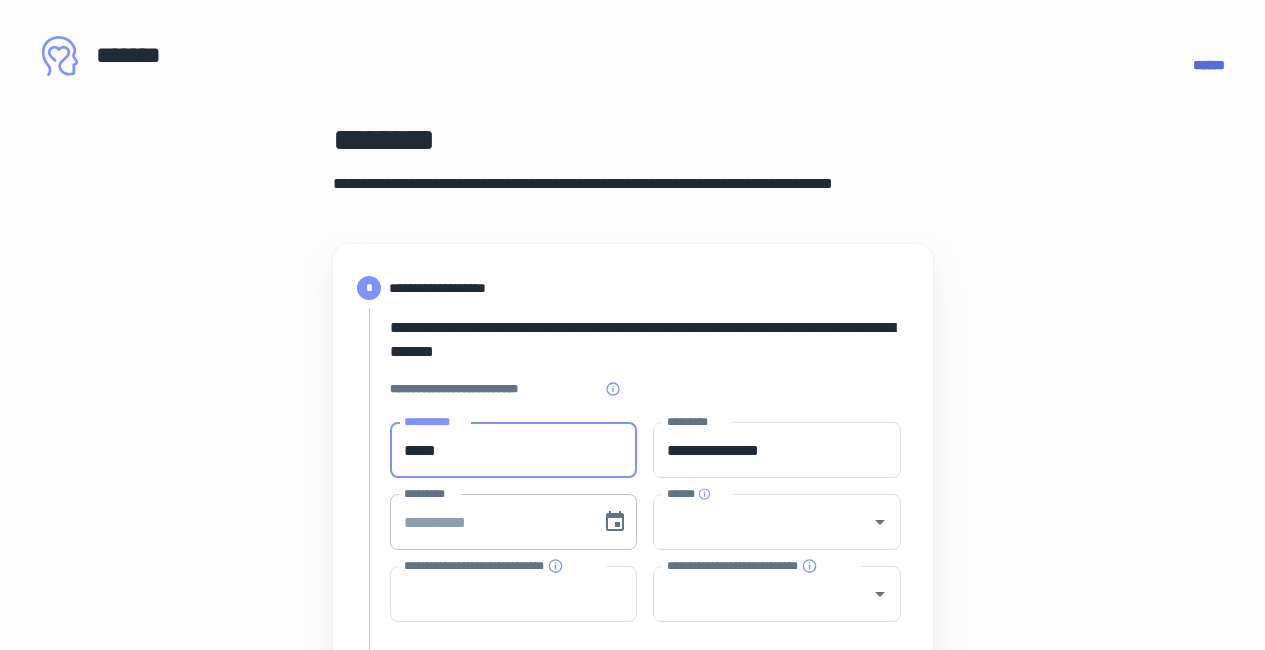 click on "*********" at bounding box center [489, 522] 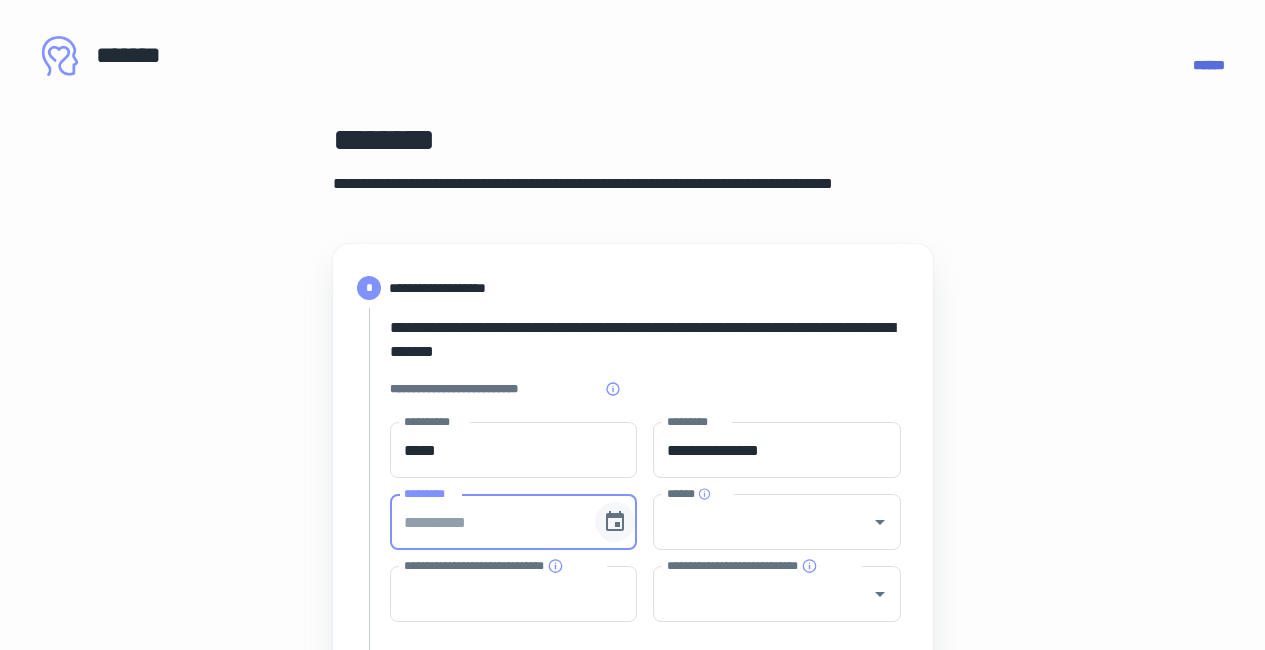 click 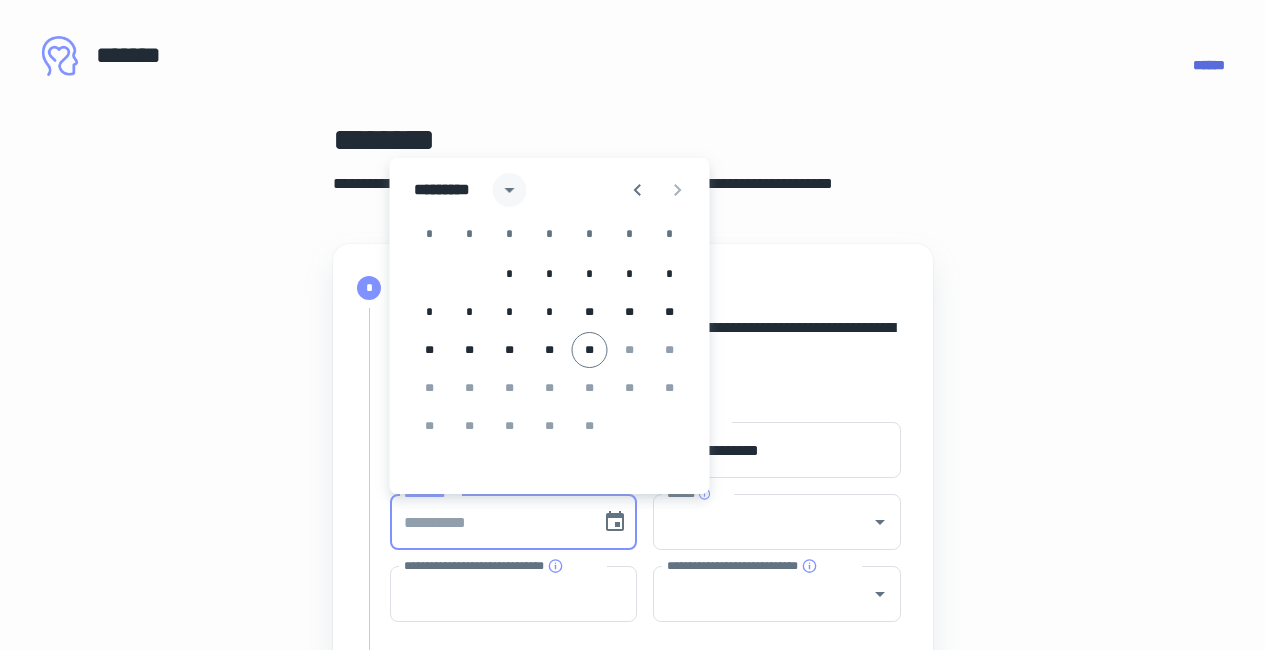 click 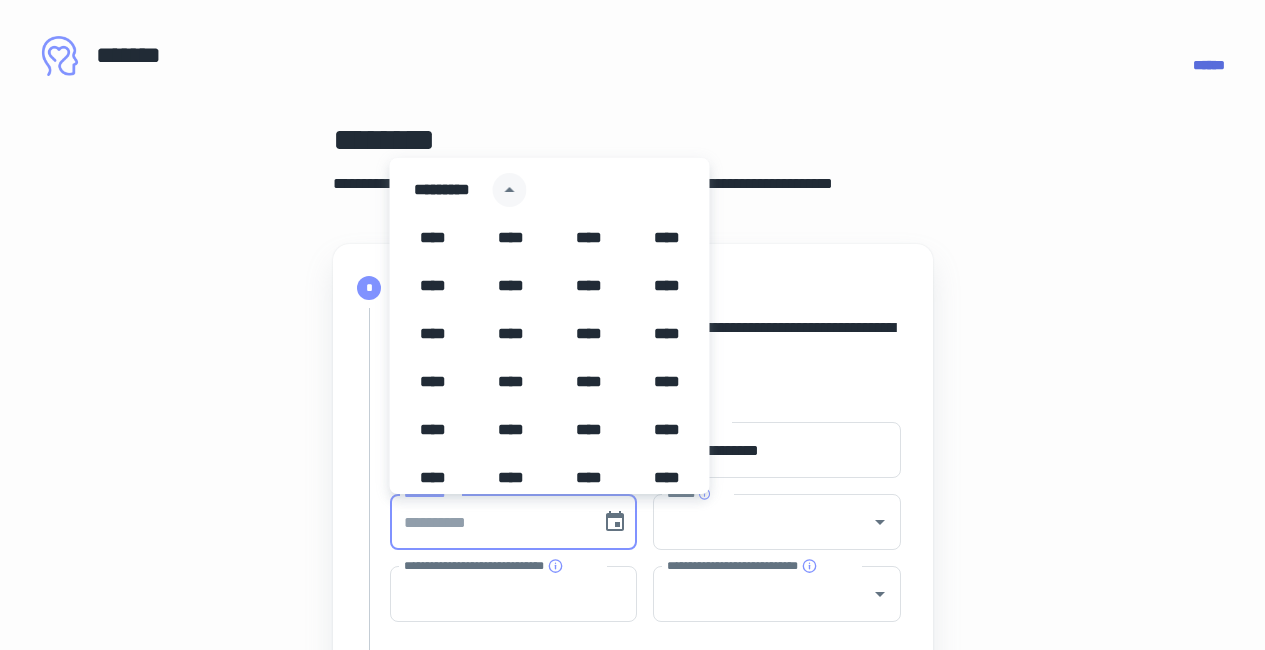 scroll, scrollTop: 1256, scrollLeft: 0, axis: vertical 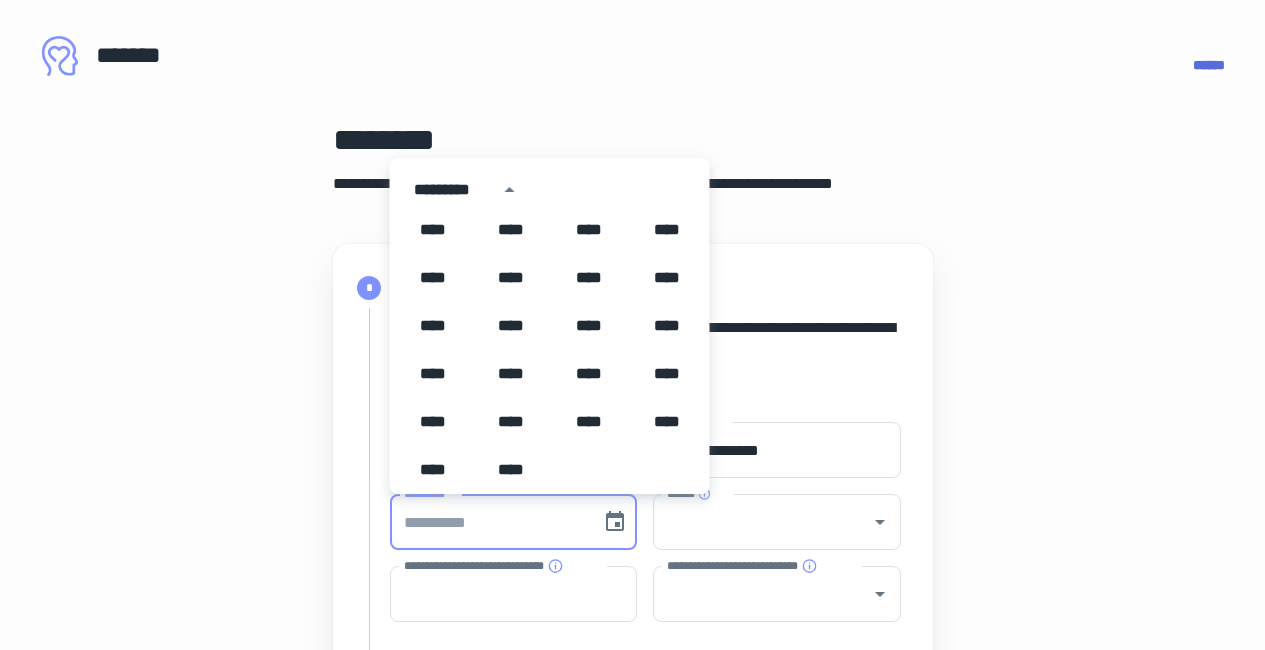 click on "[PHONE]" at bounding box center [550, 354] 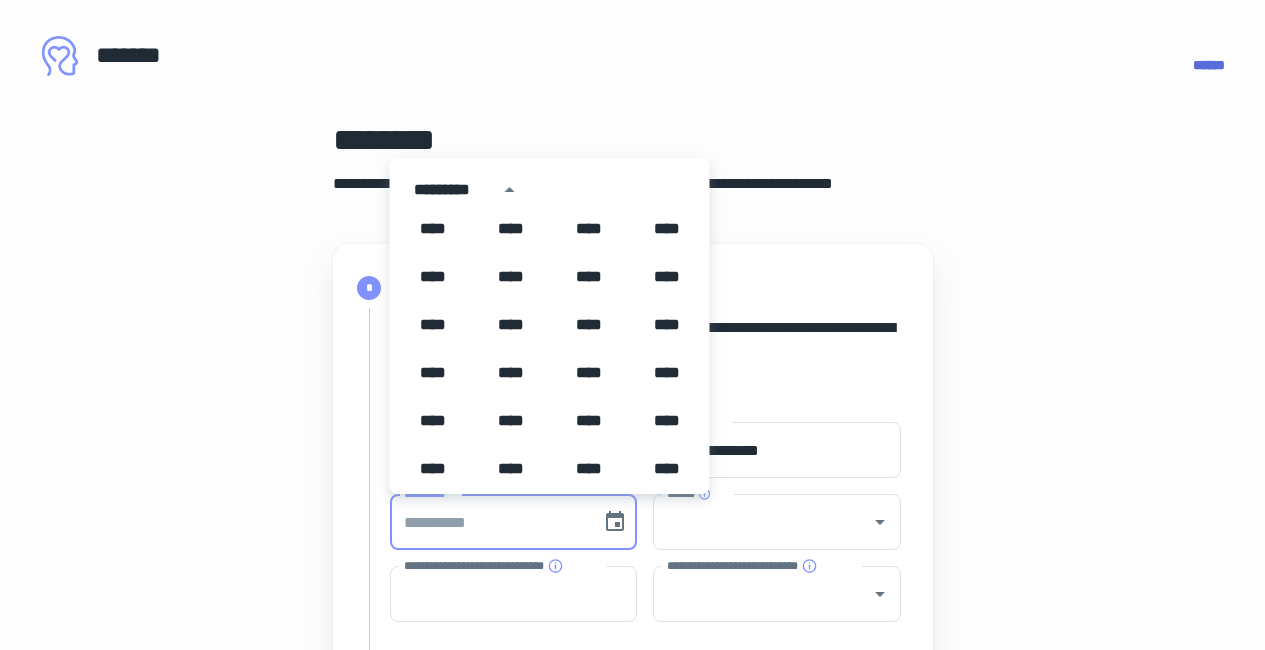 scroll, scrollTop: 1158, scrollLeft: 0, axis: vertical 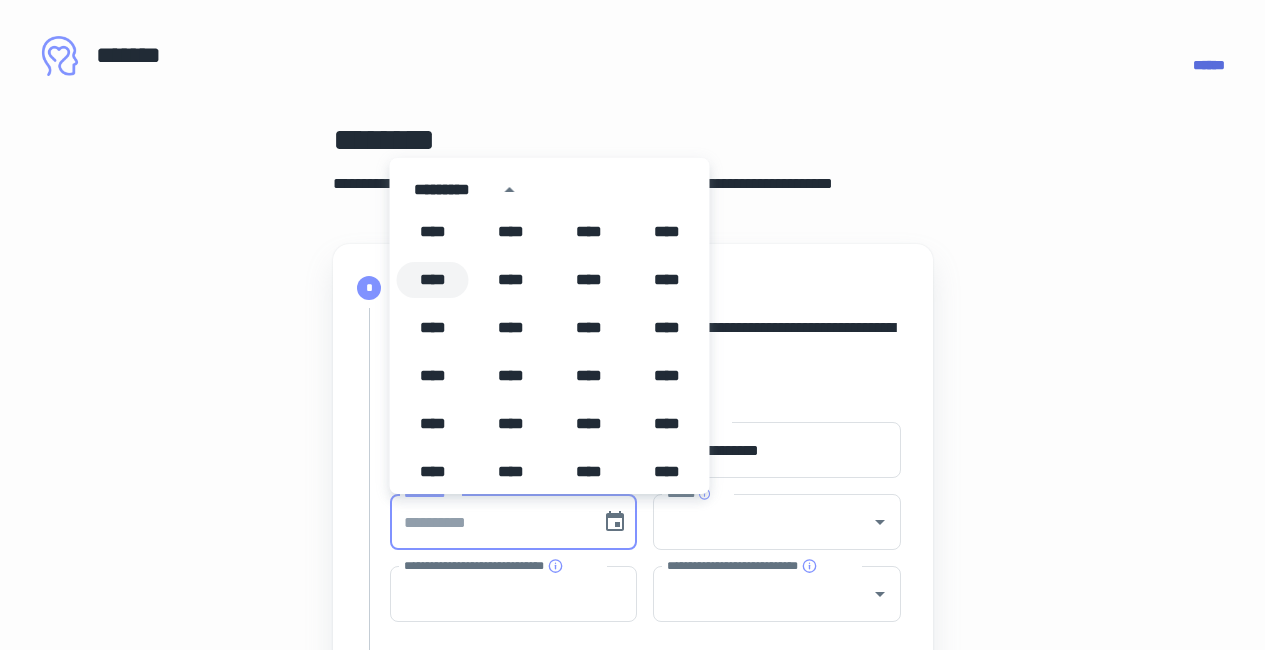 click on "****" at bounding box center (433, 280) 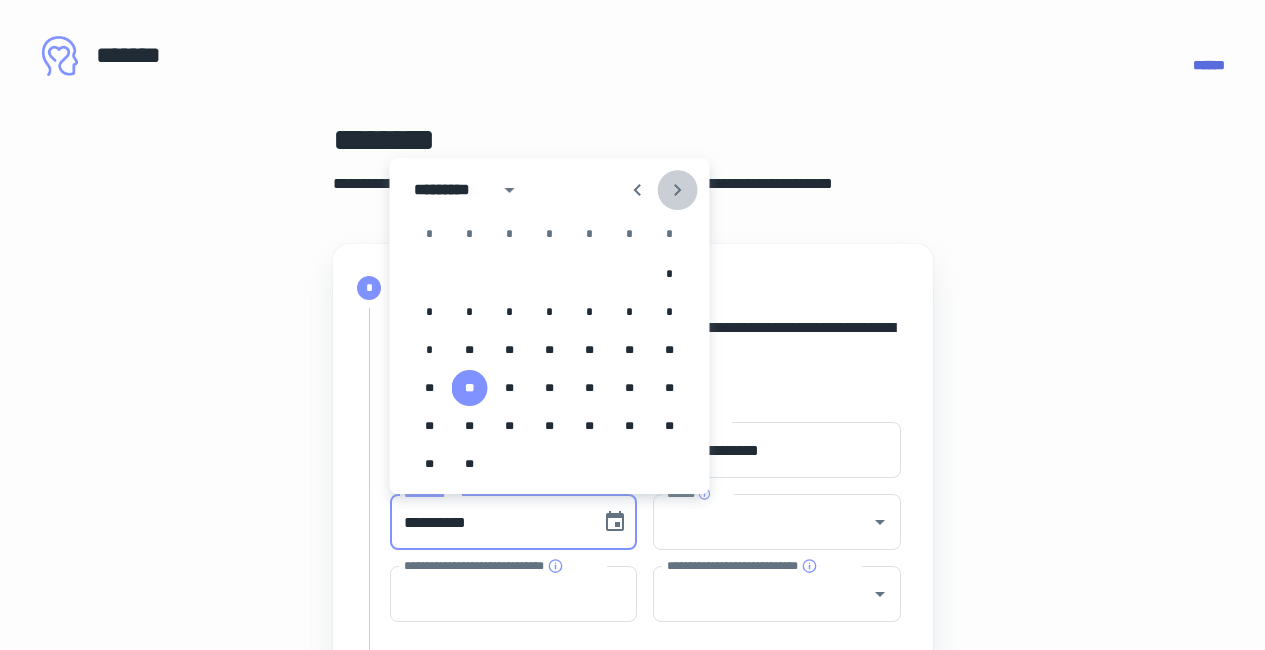 click at bounding box center (678, 190) 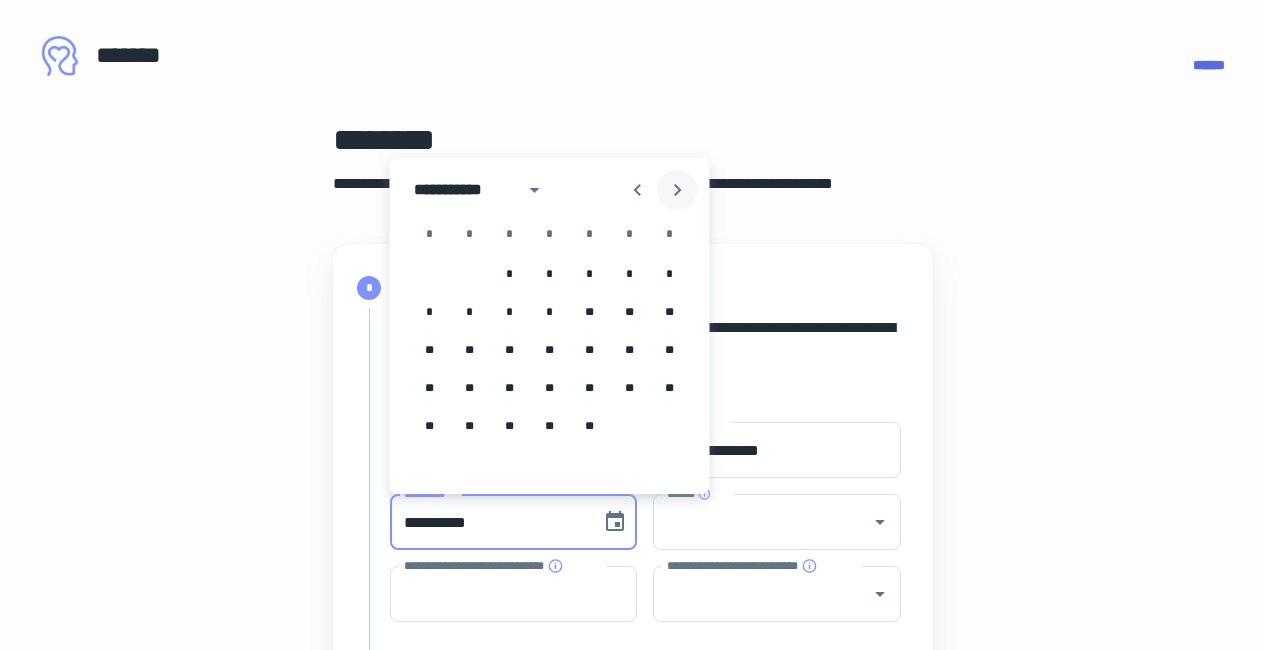 click at bounding box center [678, 190] 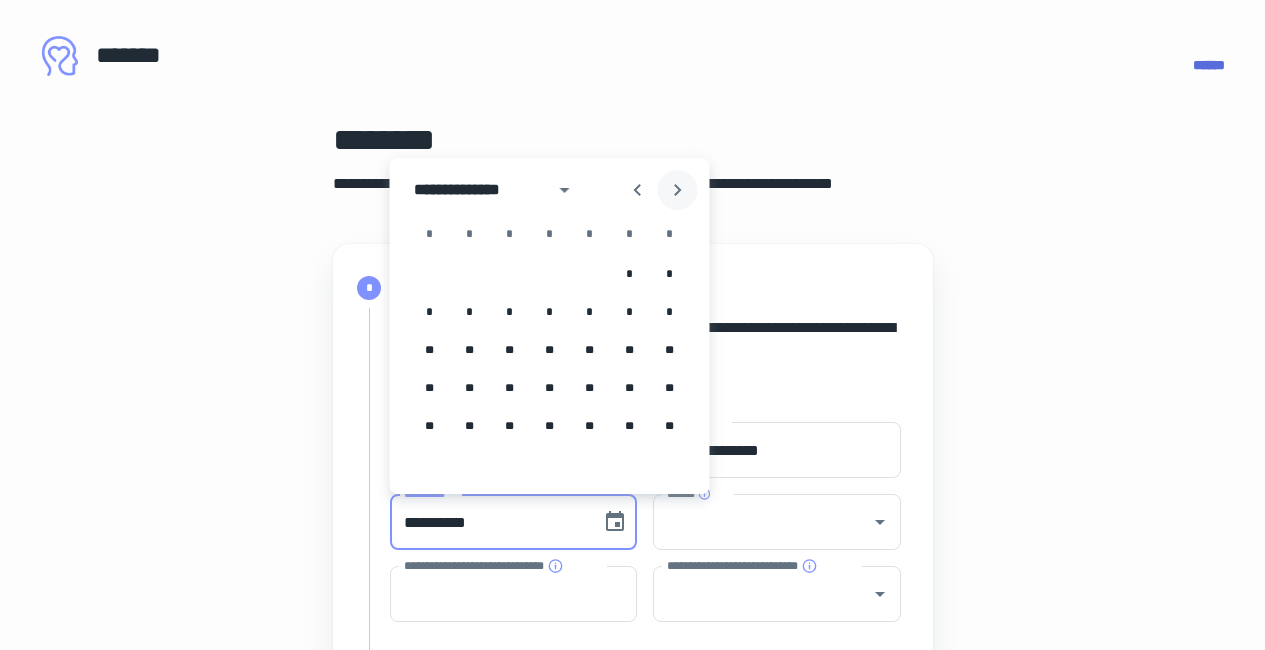 click at bounding box center (678, 190) 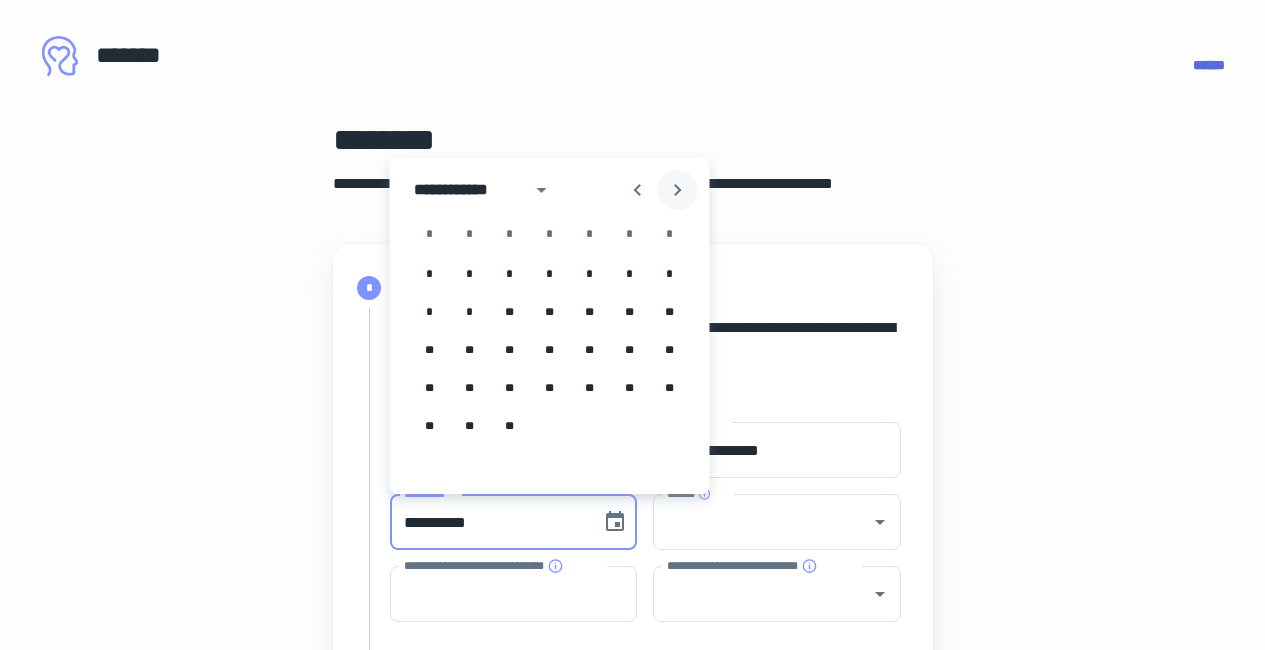 click at bounding box center (678, 190) 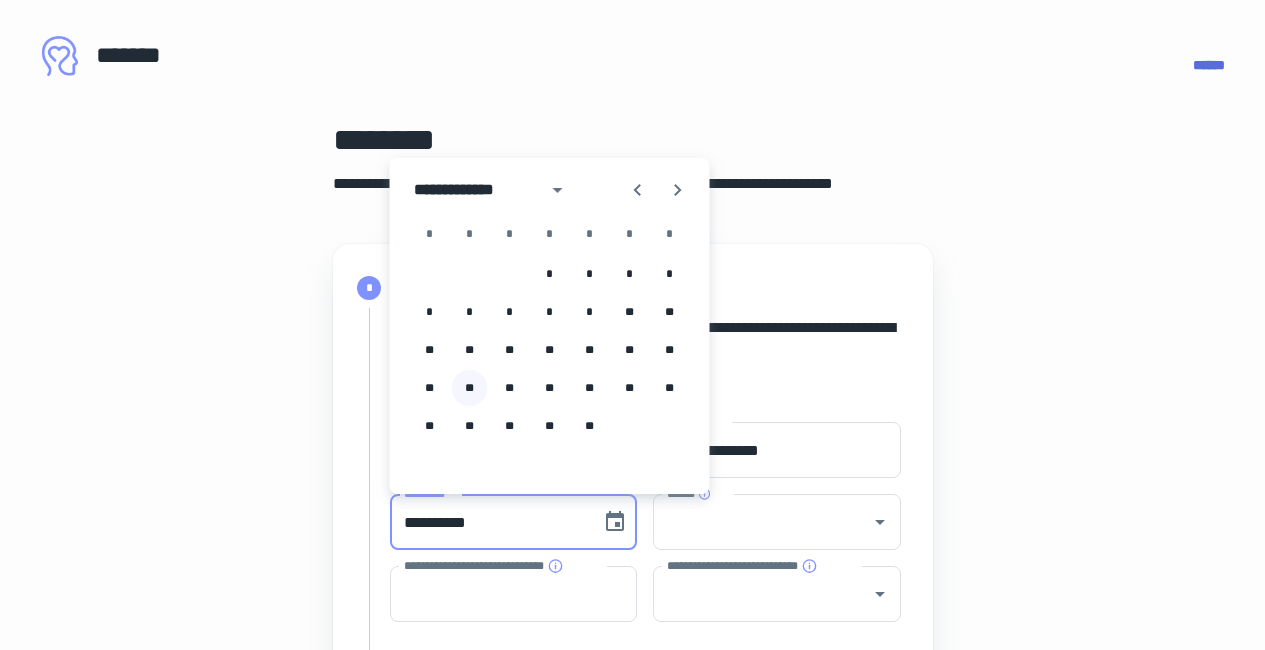 click on "**" at bounding box center [470, 388] 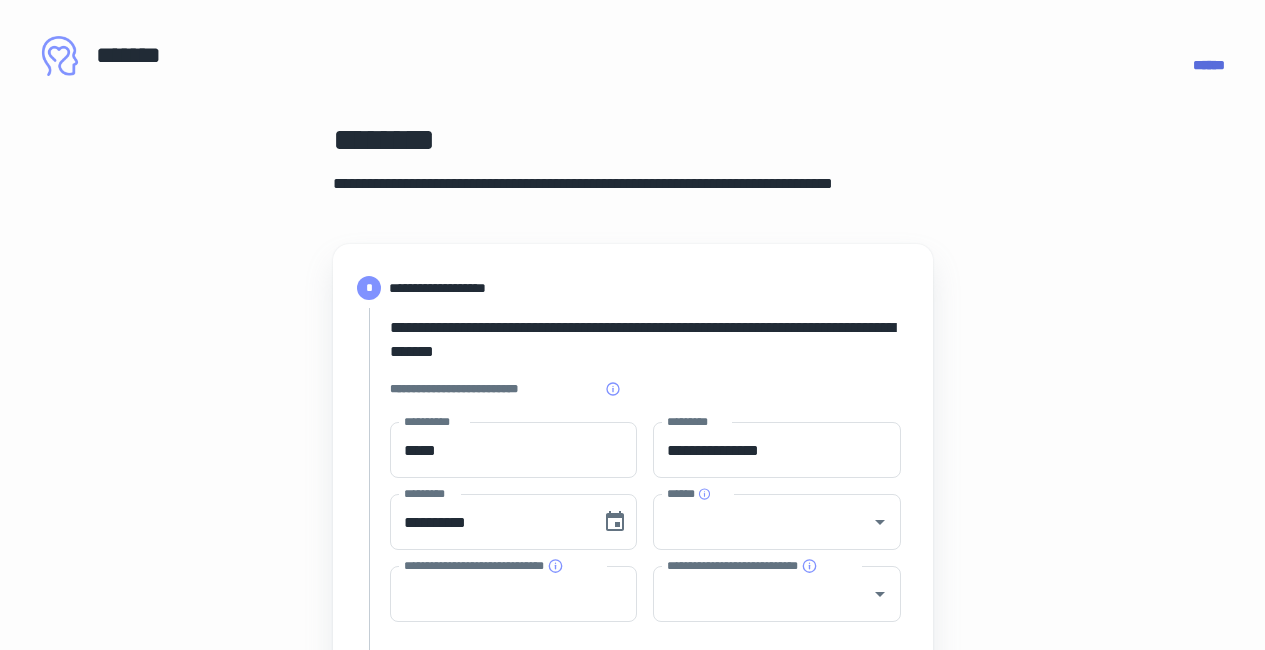 type on "**********" 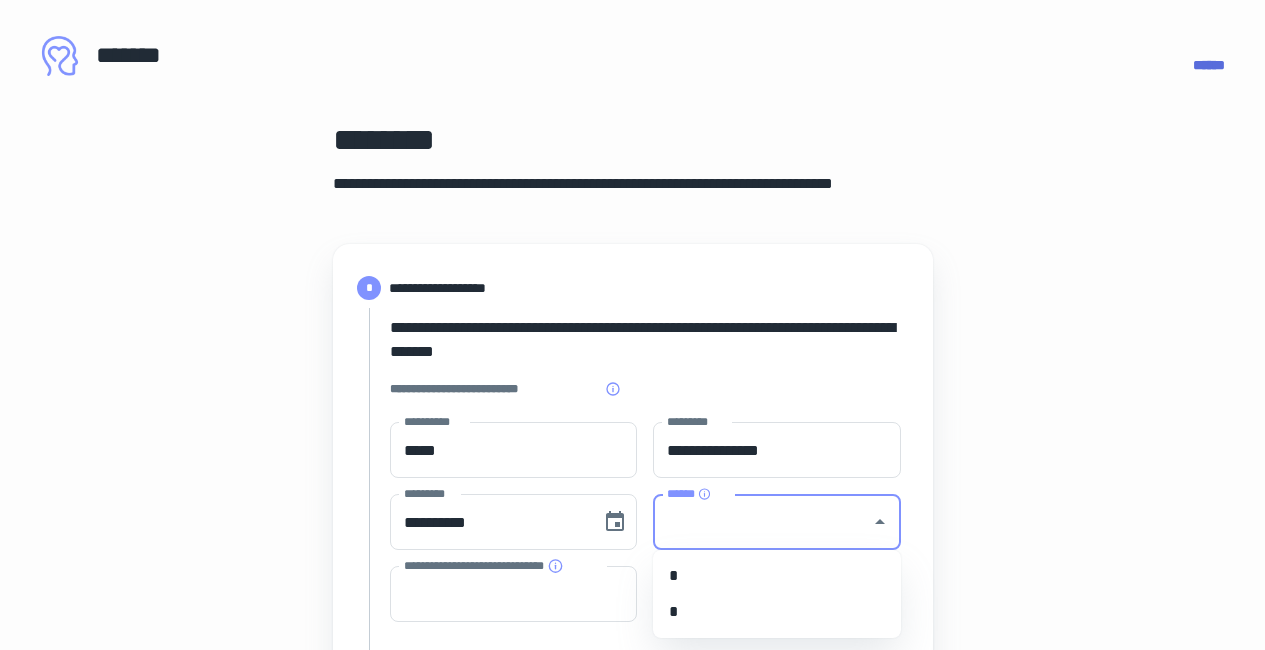 click on "******" at bounding box center [762, 522] 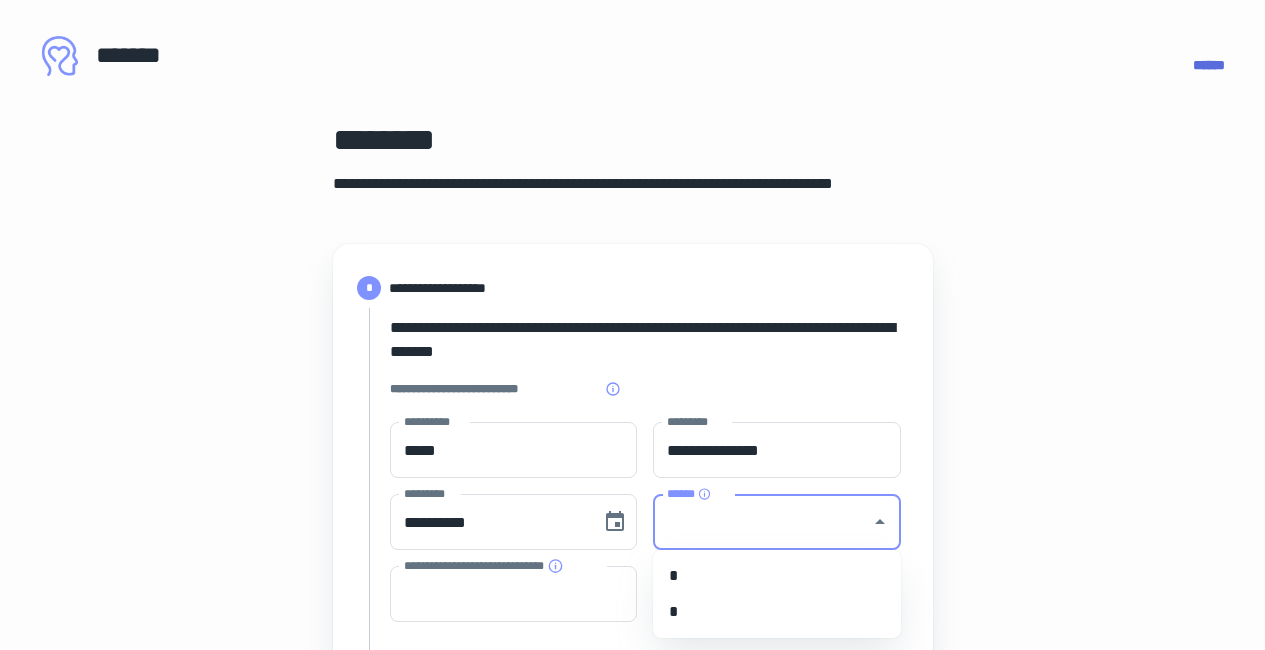 click on "*" at bounding box center [777, 612] 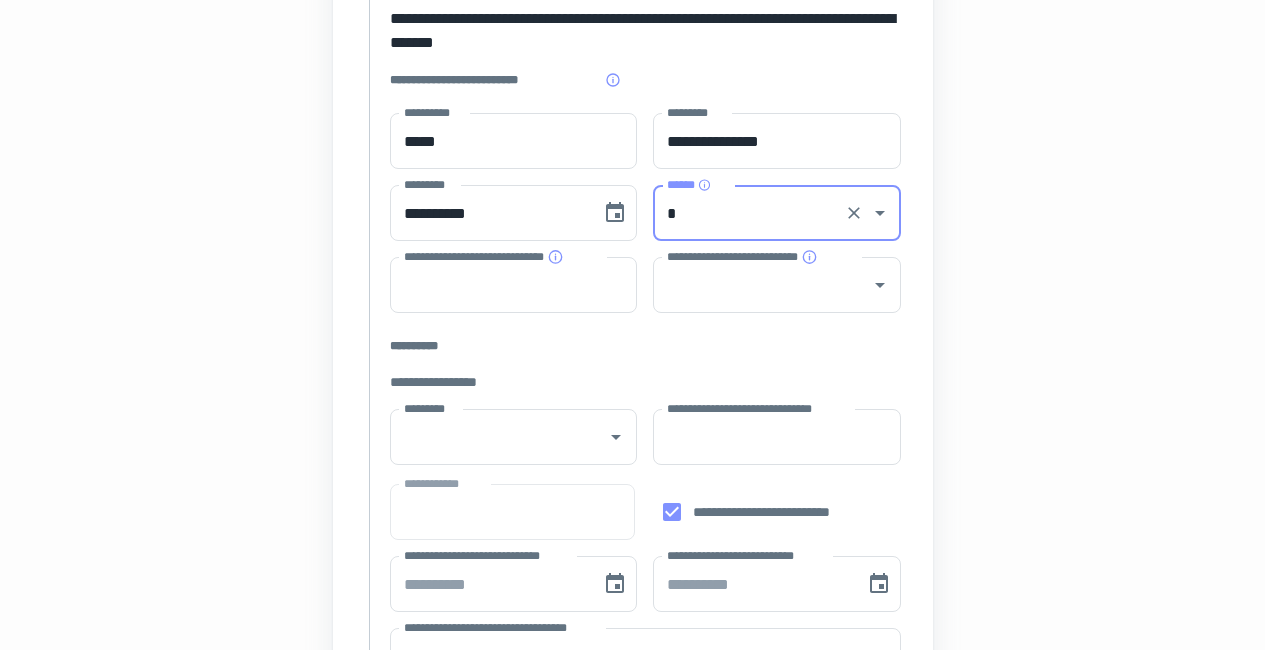 scroll, scrollTop: 332, scrollLeft: 0, axis: vertical 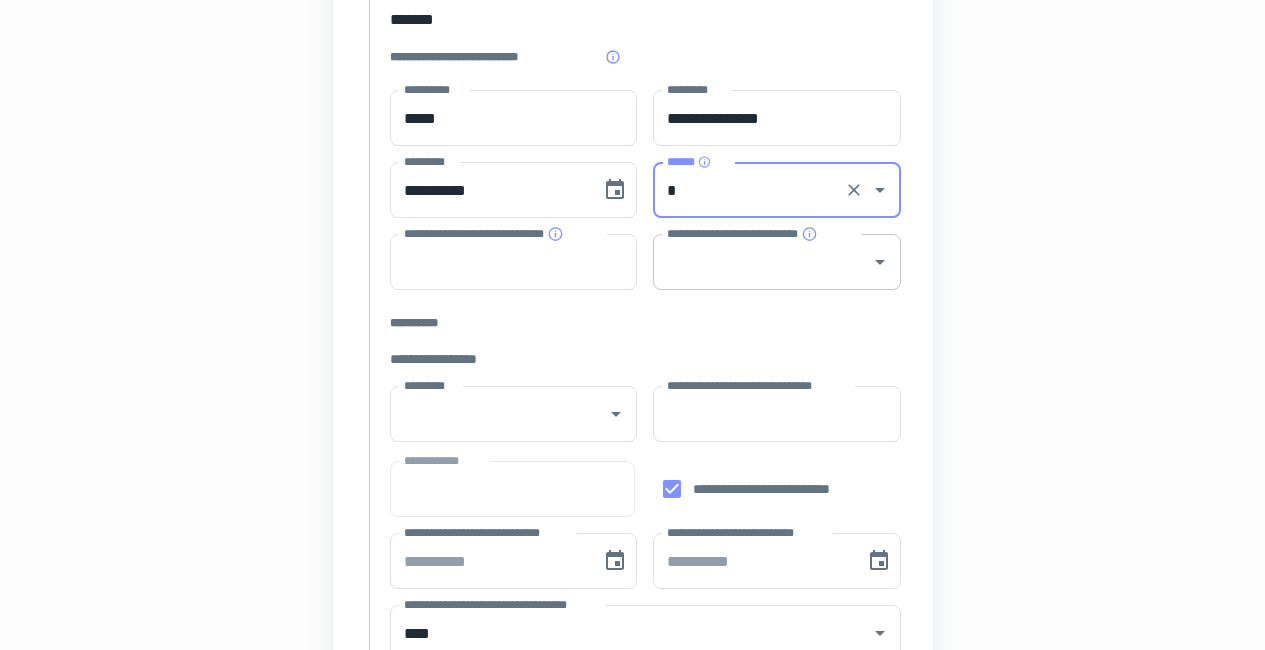 click on "**********" at bounding box center (762, 262) 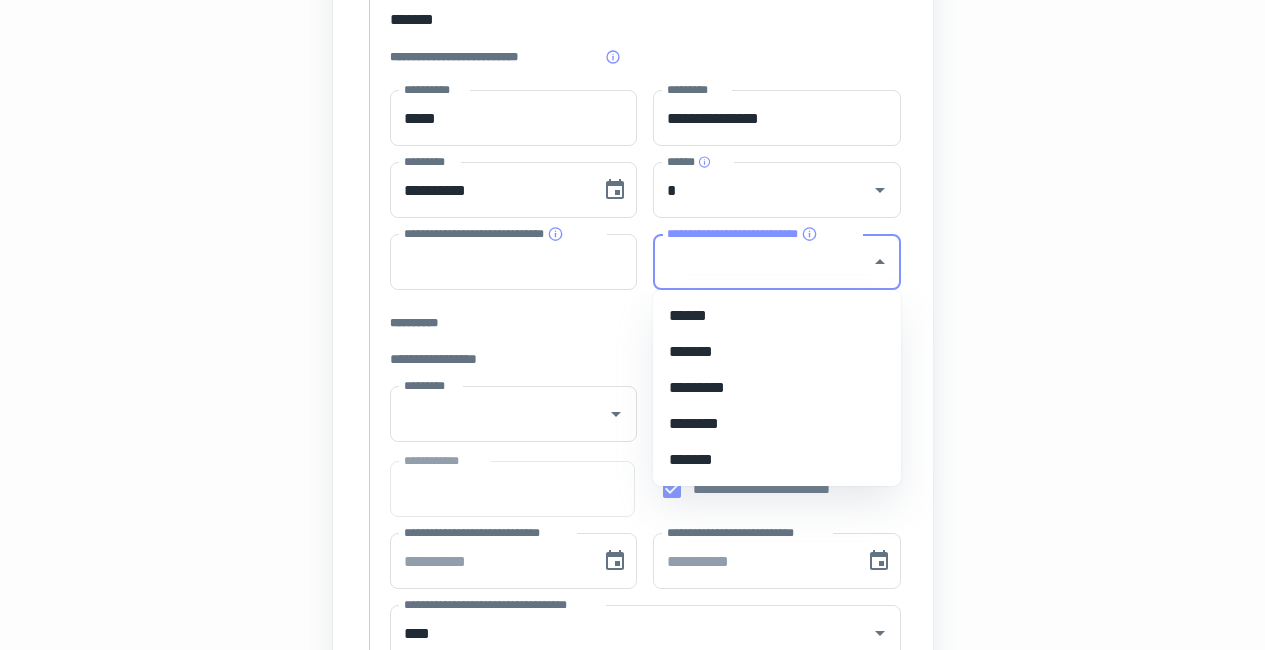 type on "********" 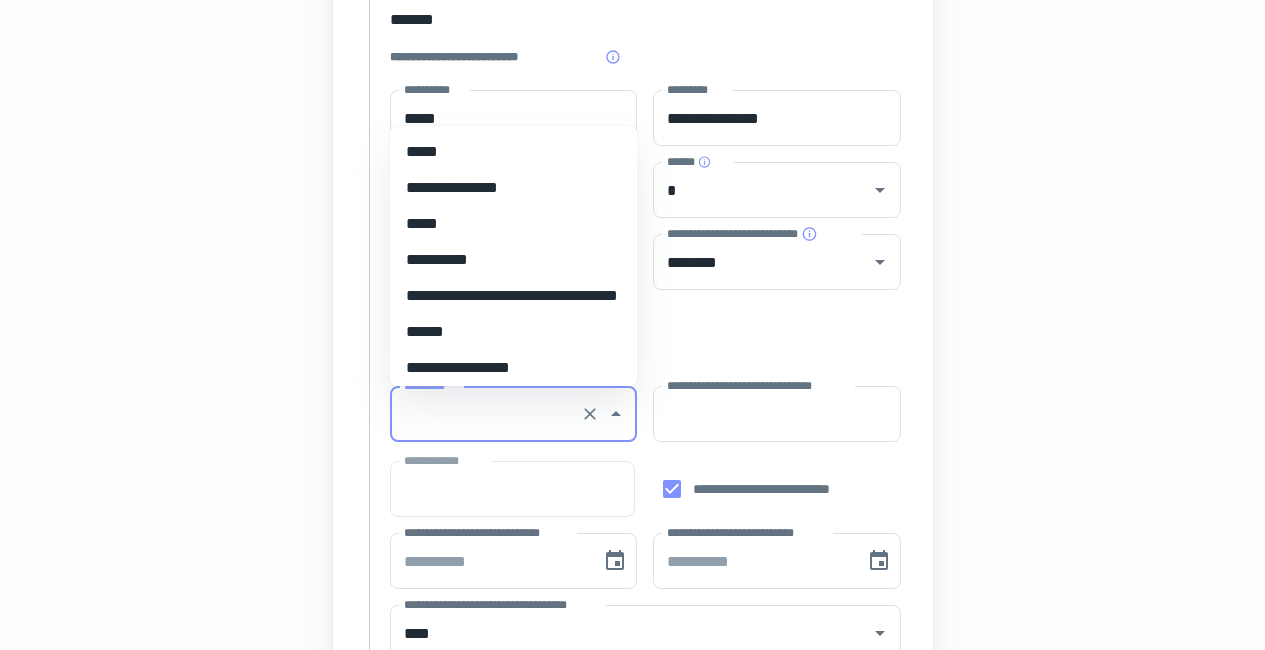 click on "*********" at bounding box center (486, 414) 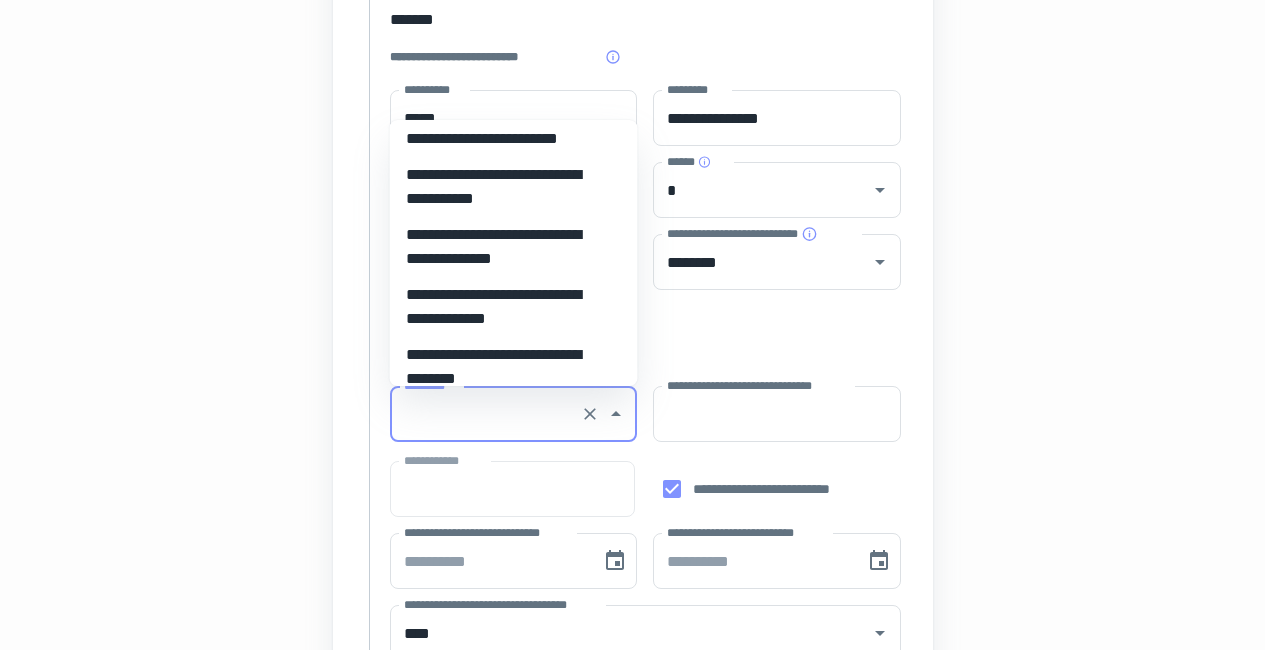 scroll, scrollTop: 0, scrollLeft: 0, axis: both 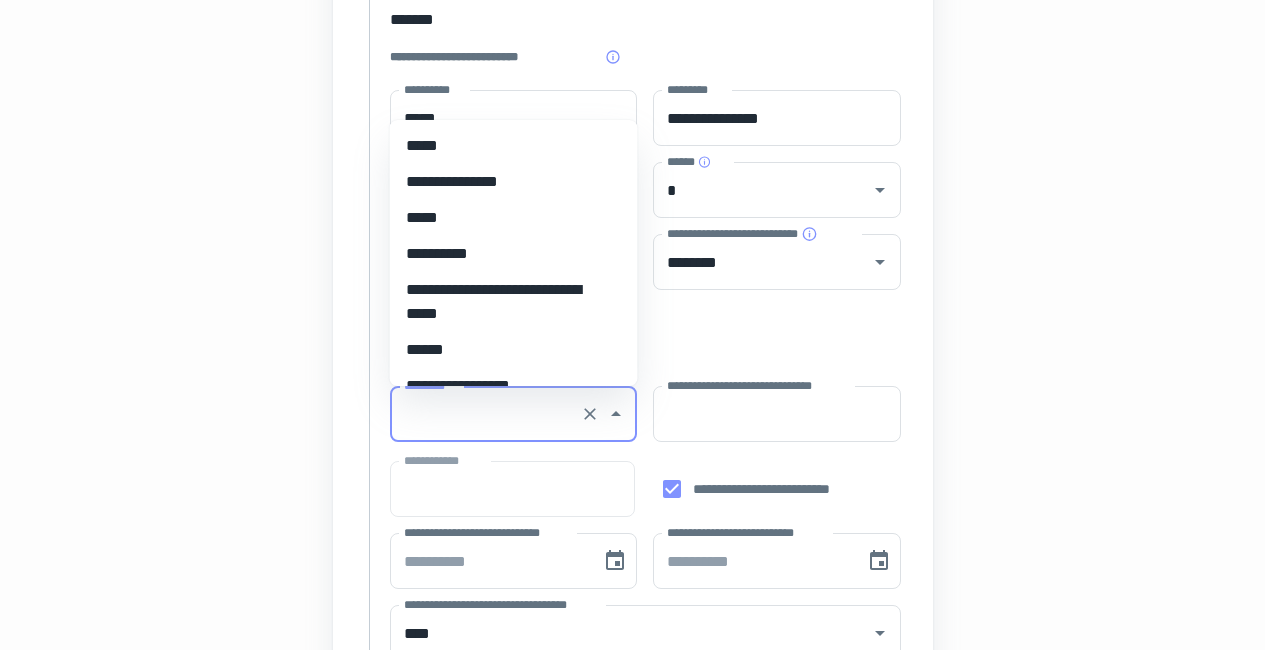 click on "*****" at bounding box center [506, 146] 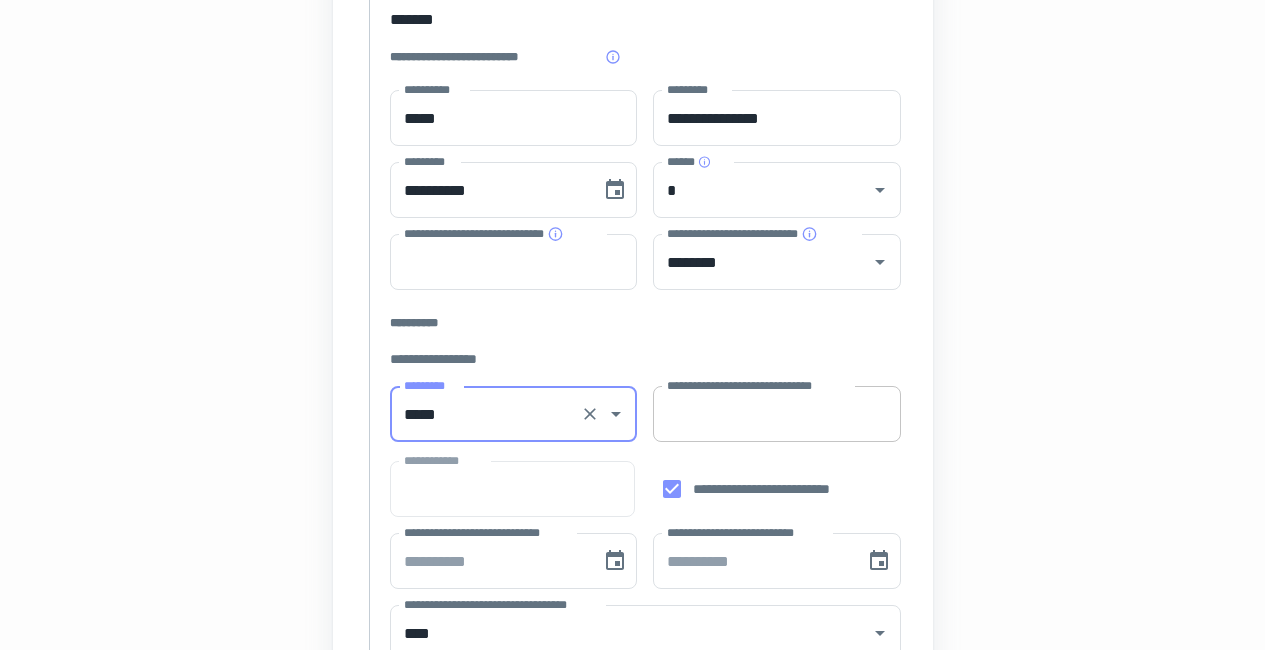 click on "**********" at bounding box center [777, 414] 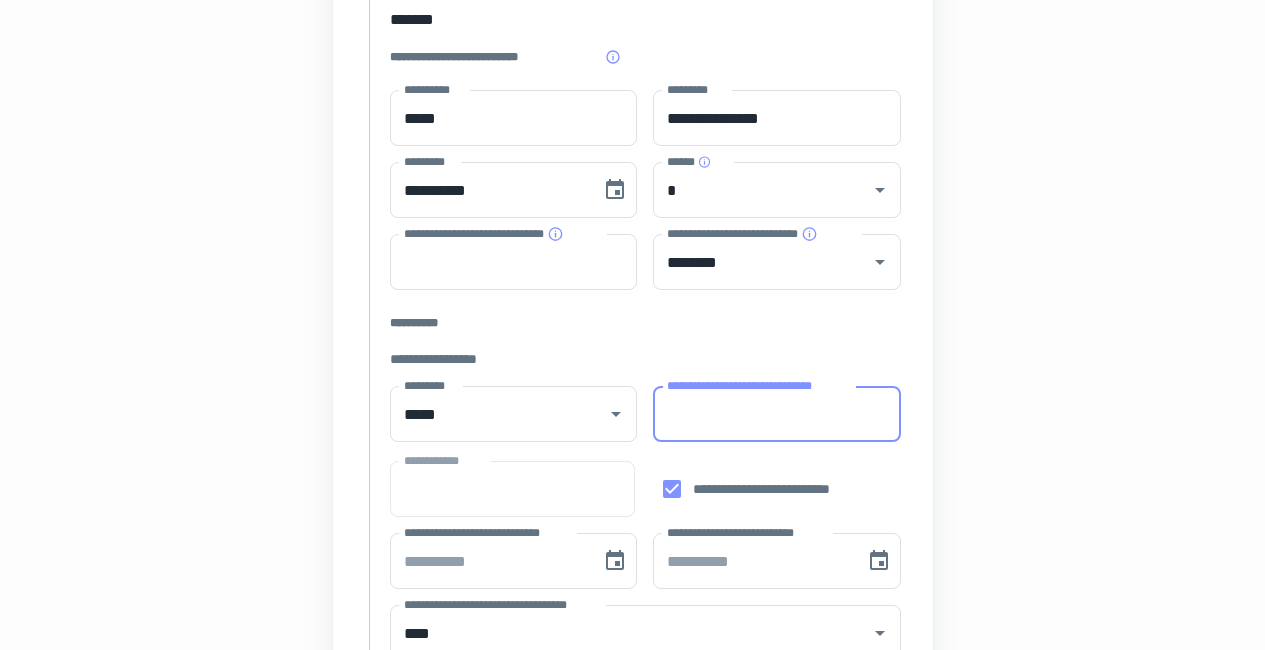 click on "**********" at bounding box center [777, 414] 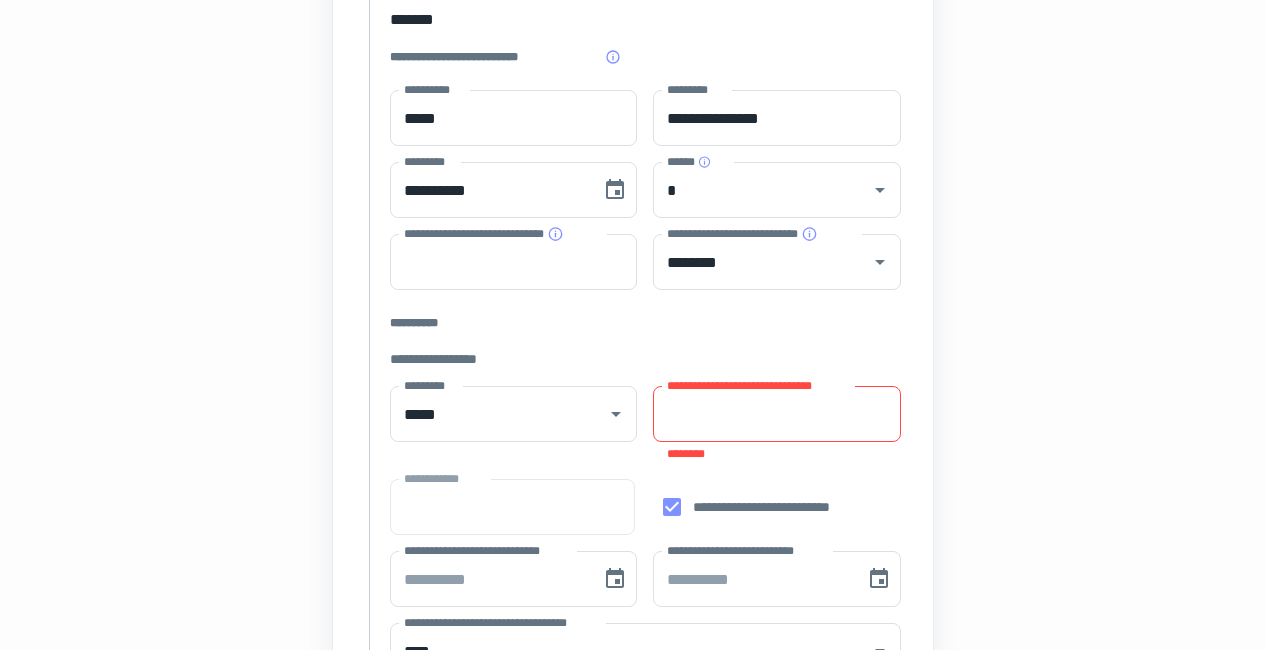 click on "**********" at bounding box center (777, 414) 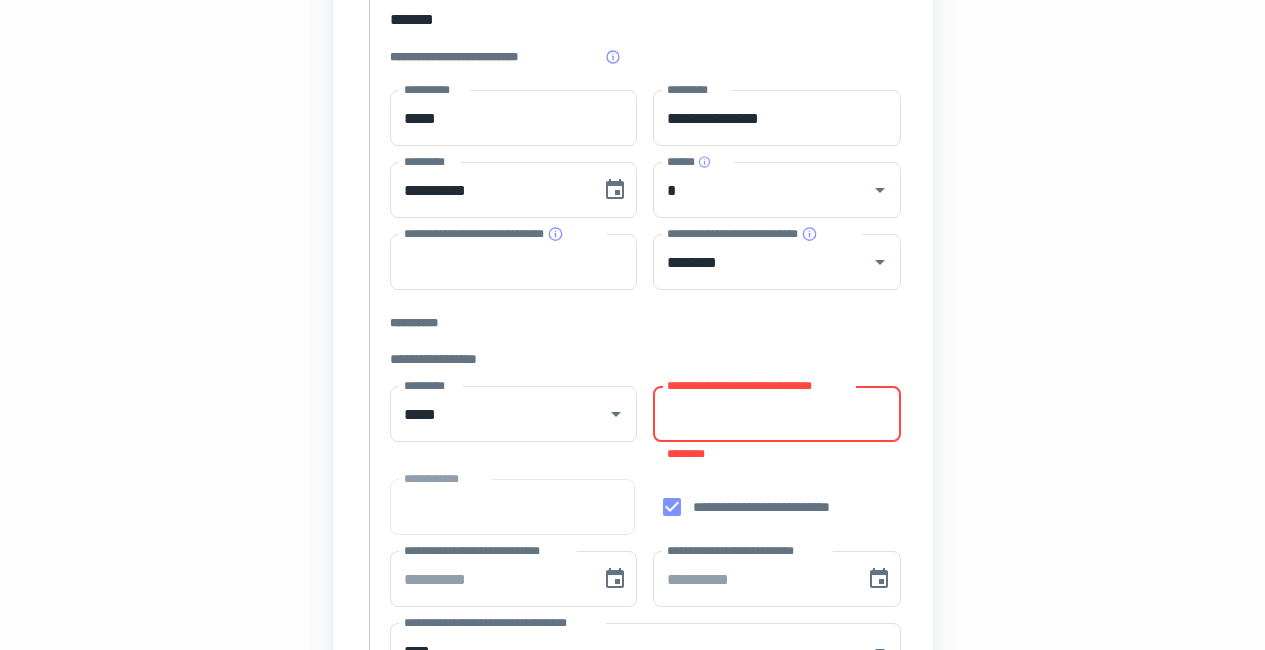 click on "**********" at bounding box center [777, 414] 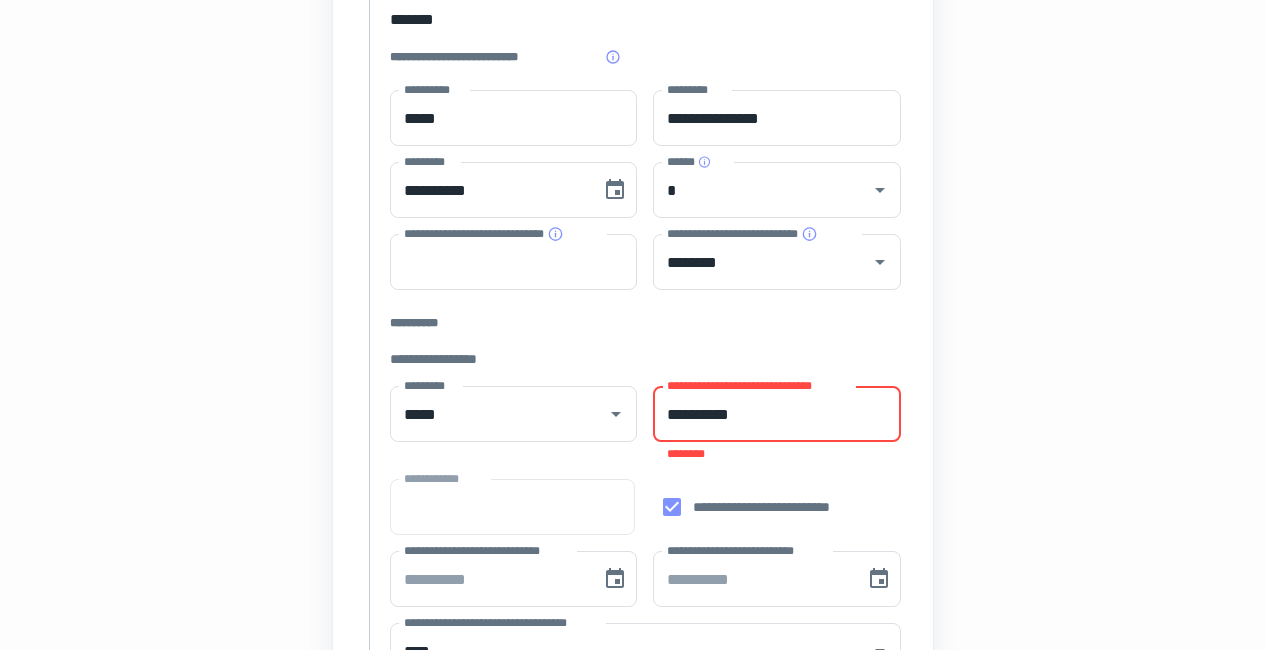 type on "**********" 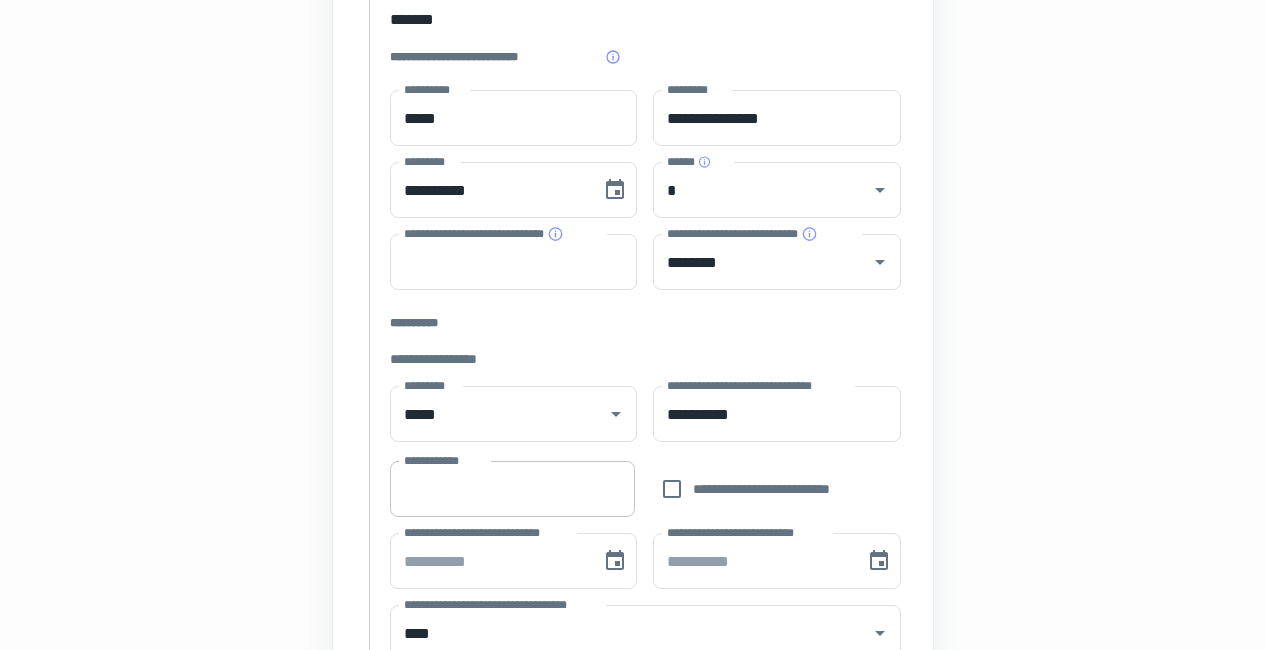 click on "**********" at bounding box center [512, 489] 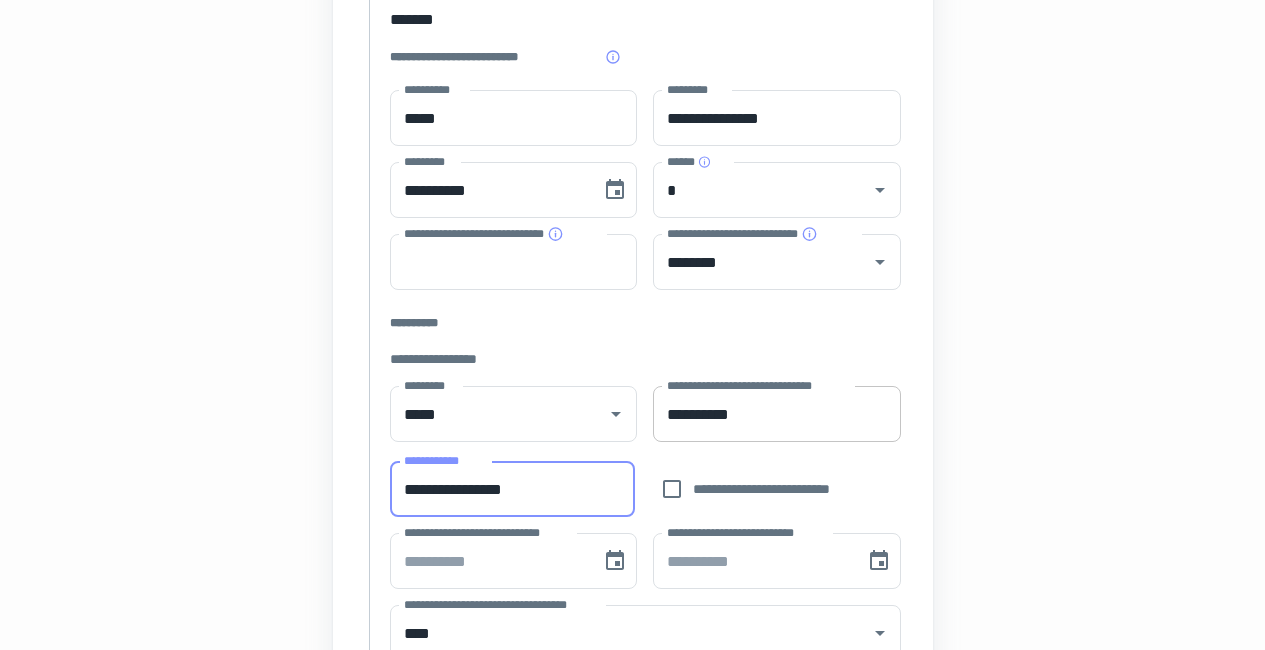 type on "**********" 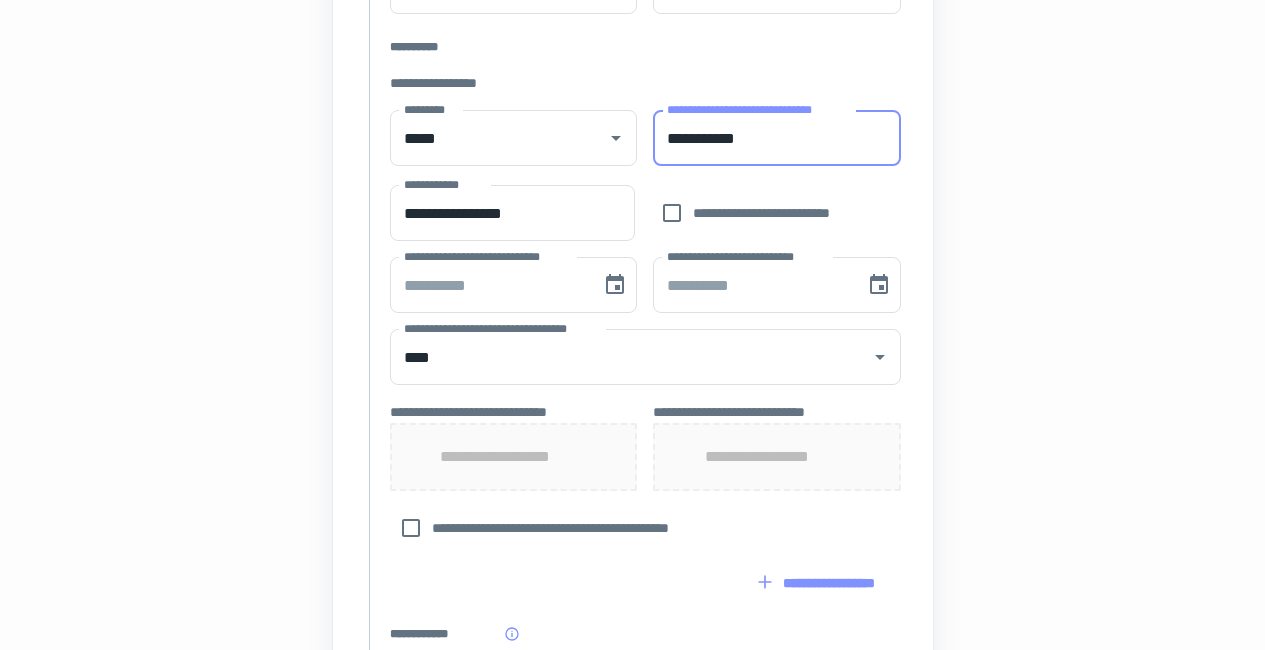 scroll, scrollTop: 639, scrollLeft: 0, axis: vertical 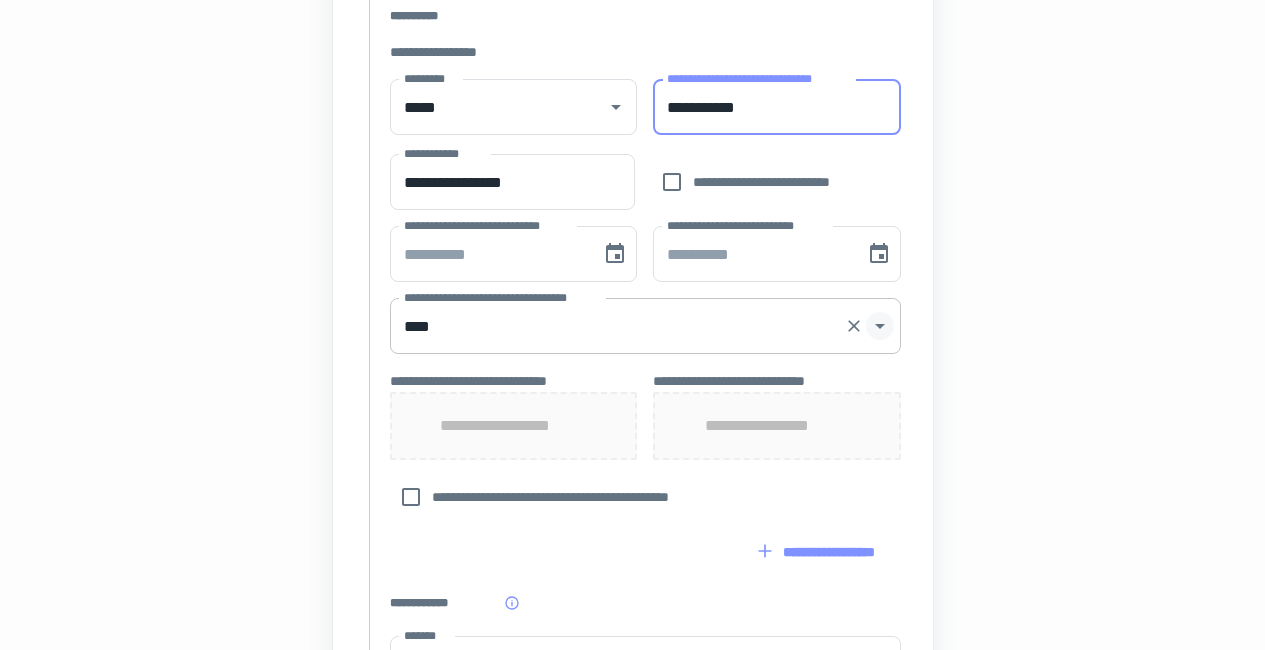 click 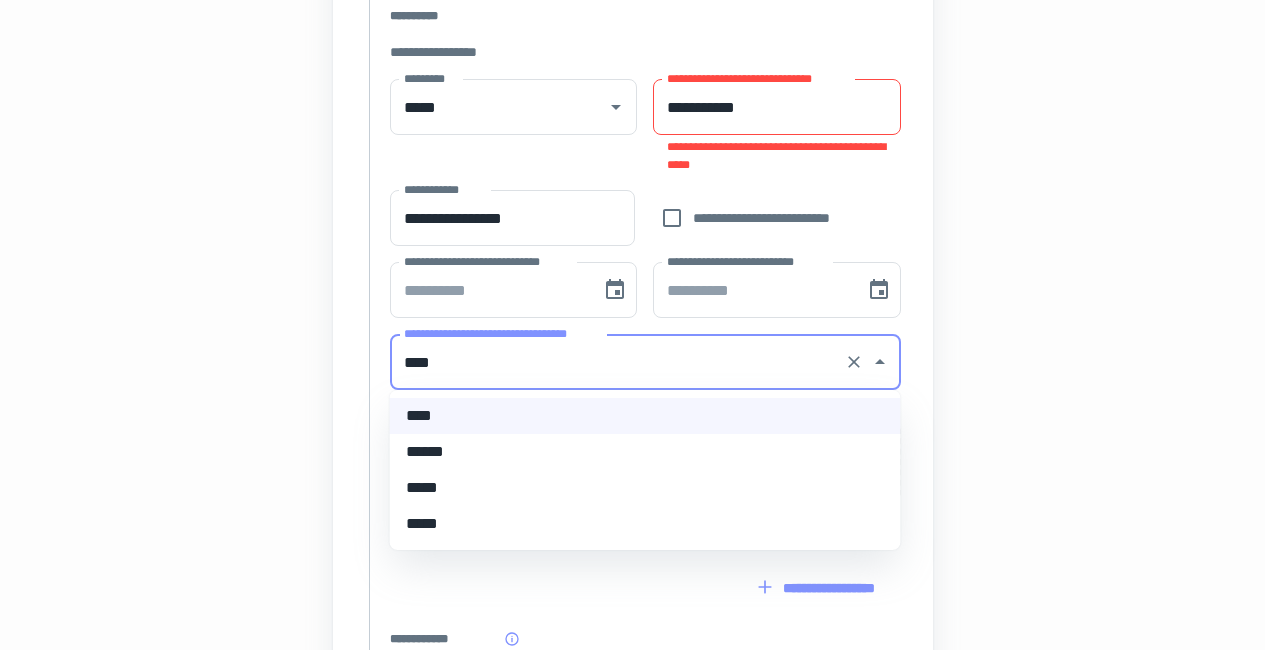 click on "*****" at bounding box center (645, 488) 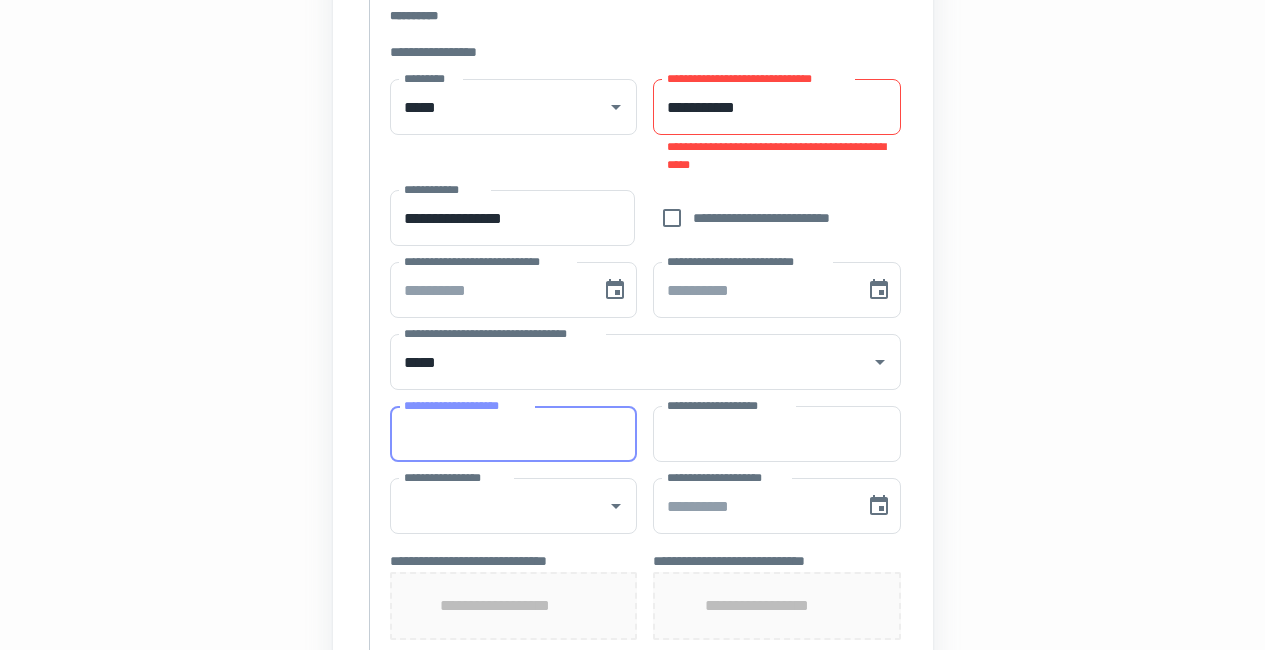 click on "**********" at bounding box center [514, 434] 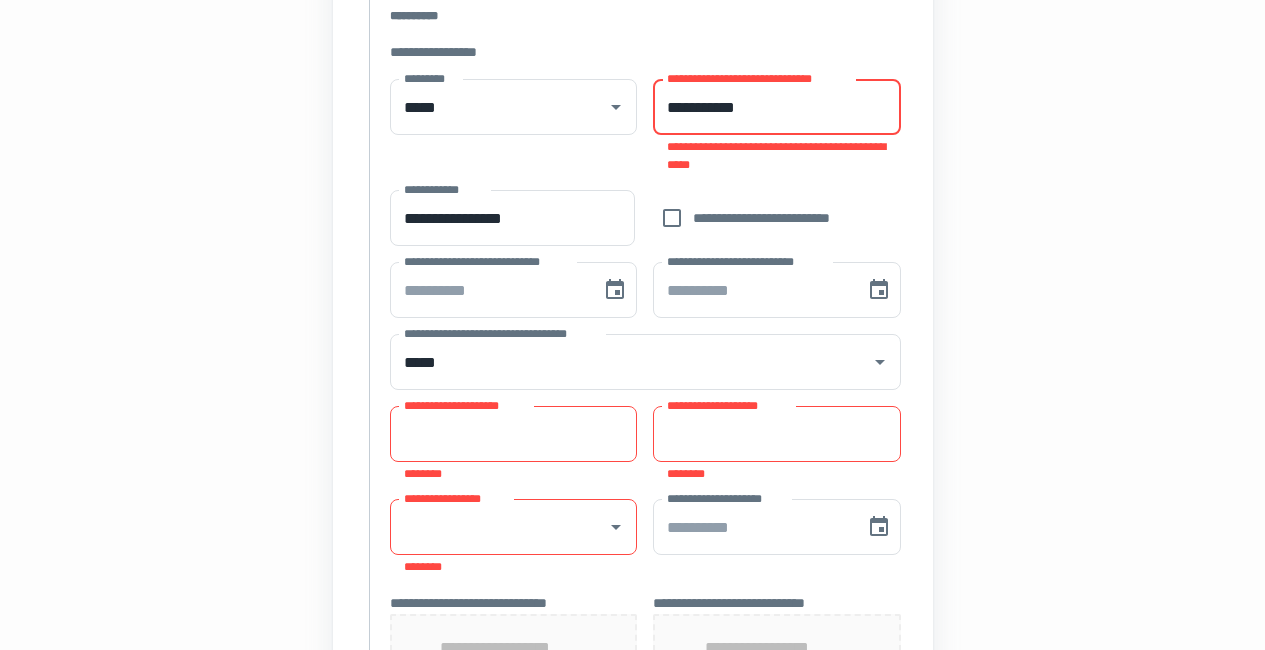 click on "**********" at bounding box center [777, 107] 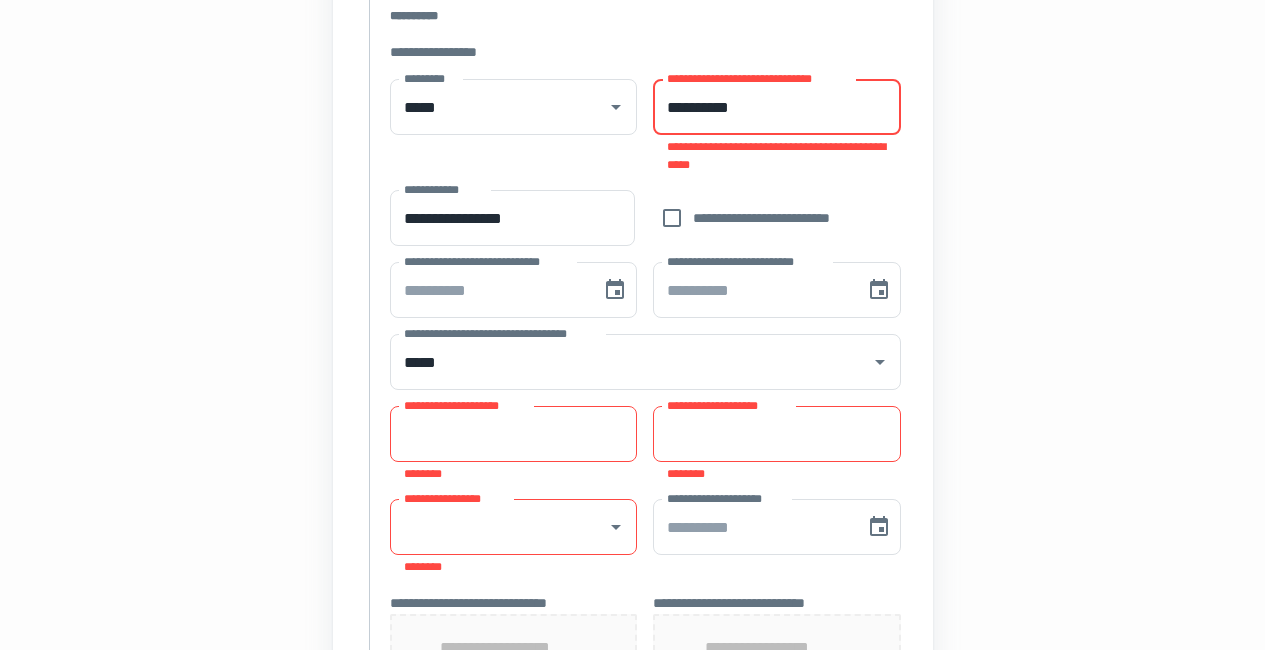 type on "**********" 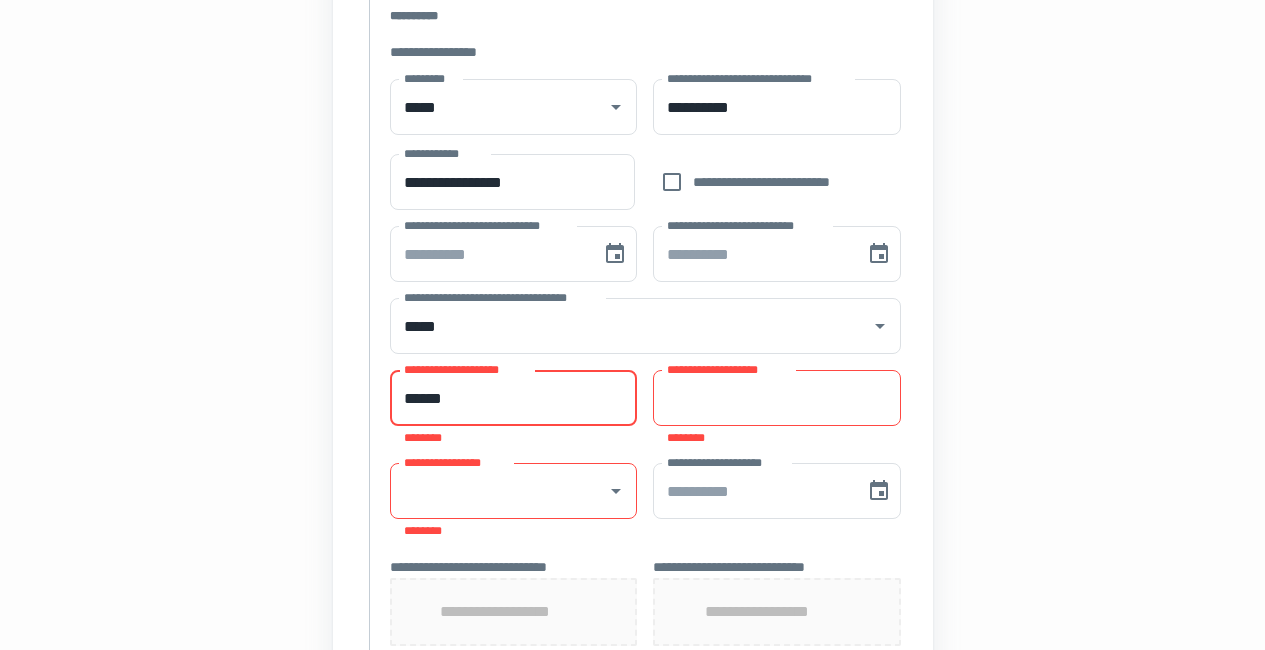 type on "******" 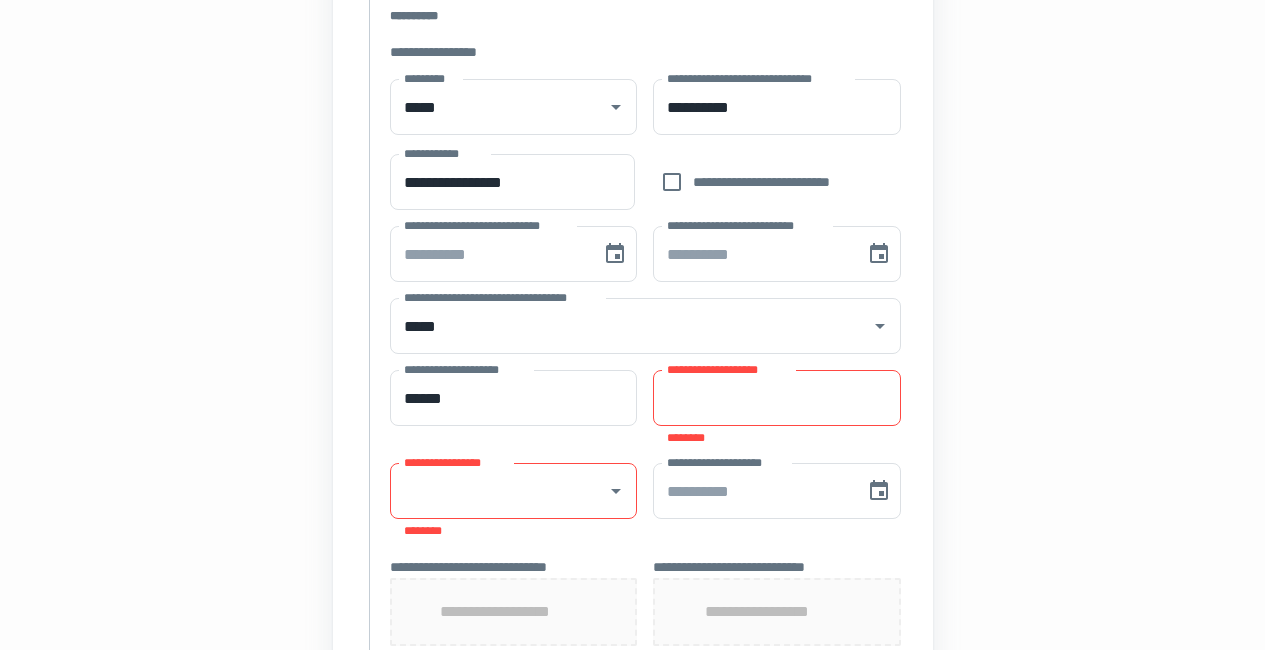 click on "********" at bounding box center (777, 438) 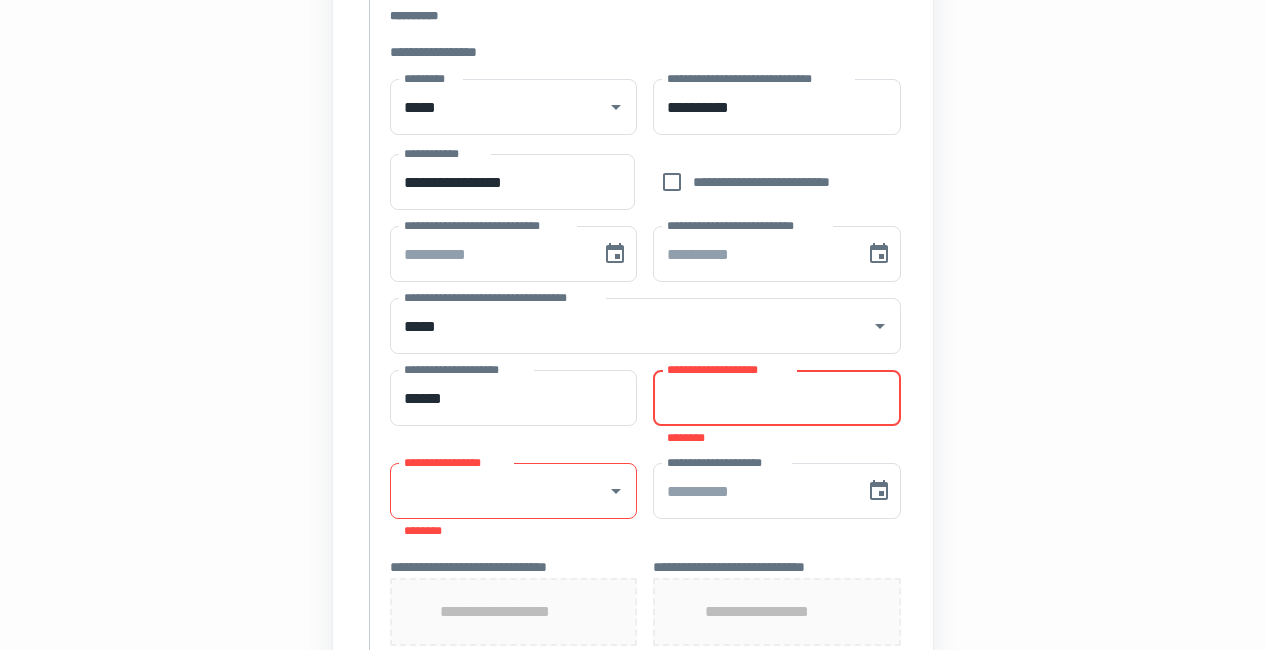 click on "**********" at bounding box center (777, 398) 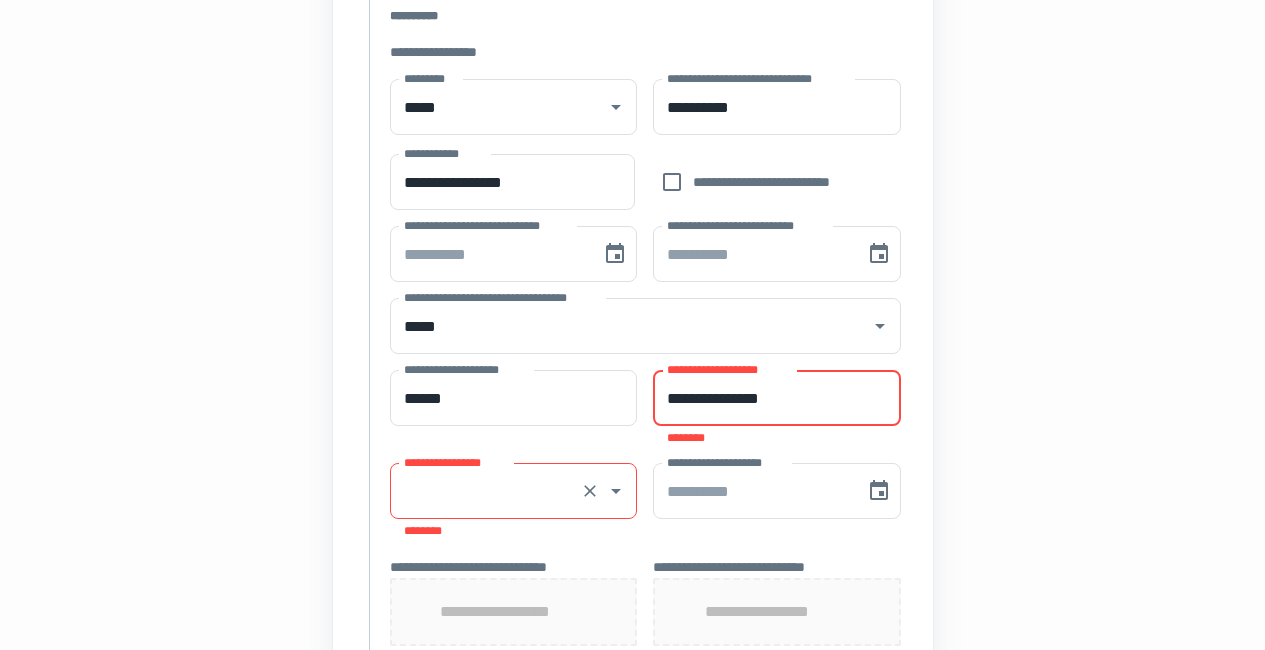 click on "********" at bounding box center (514, 531) 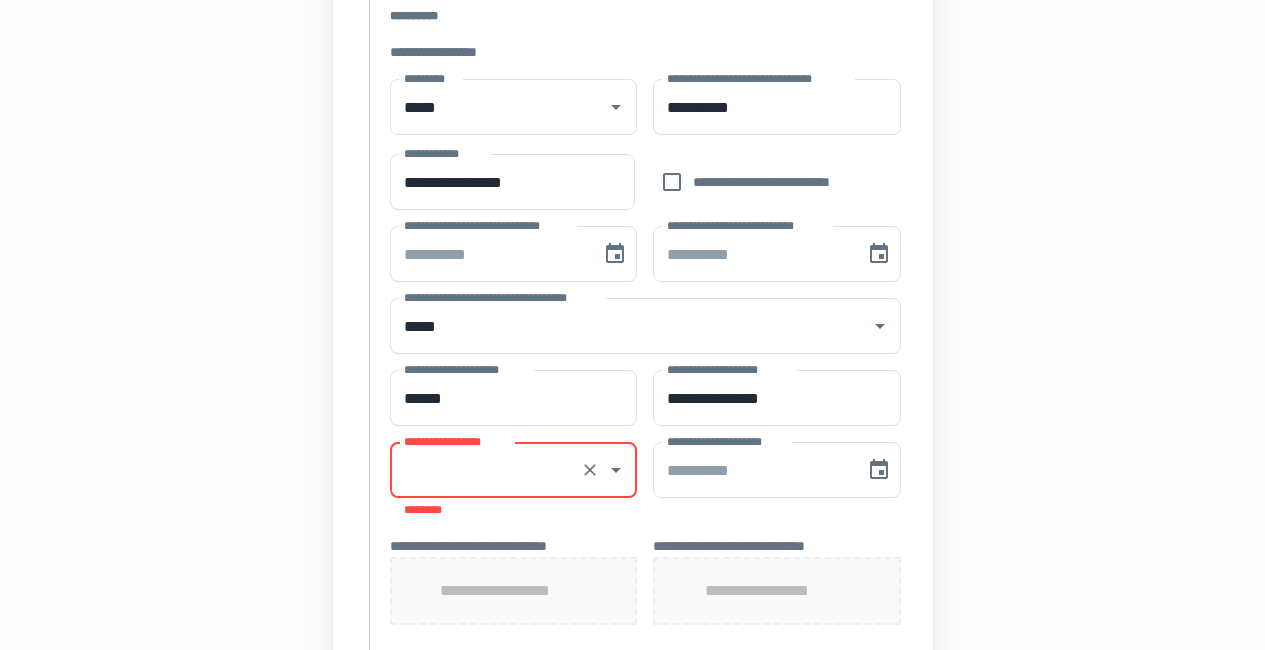 click on "**********" at bounding box center [514, 470] 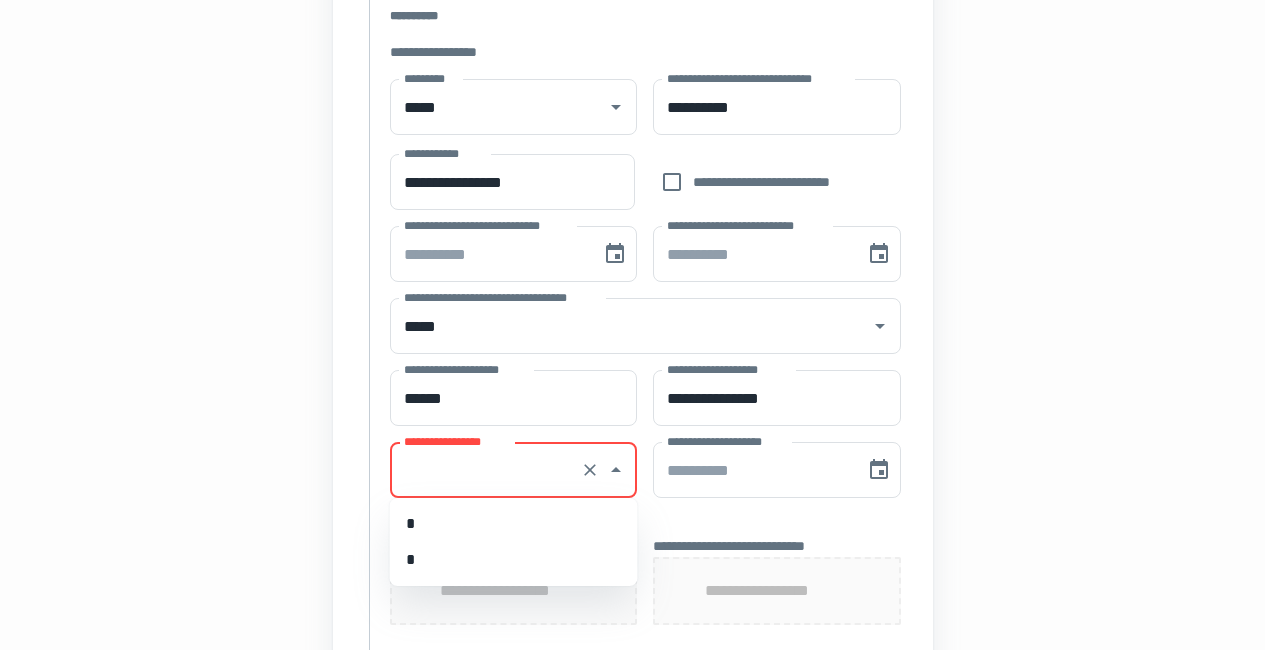 click on "*" at bounding box center [514, 524] 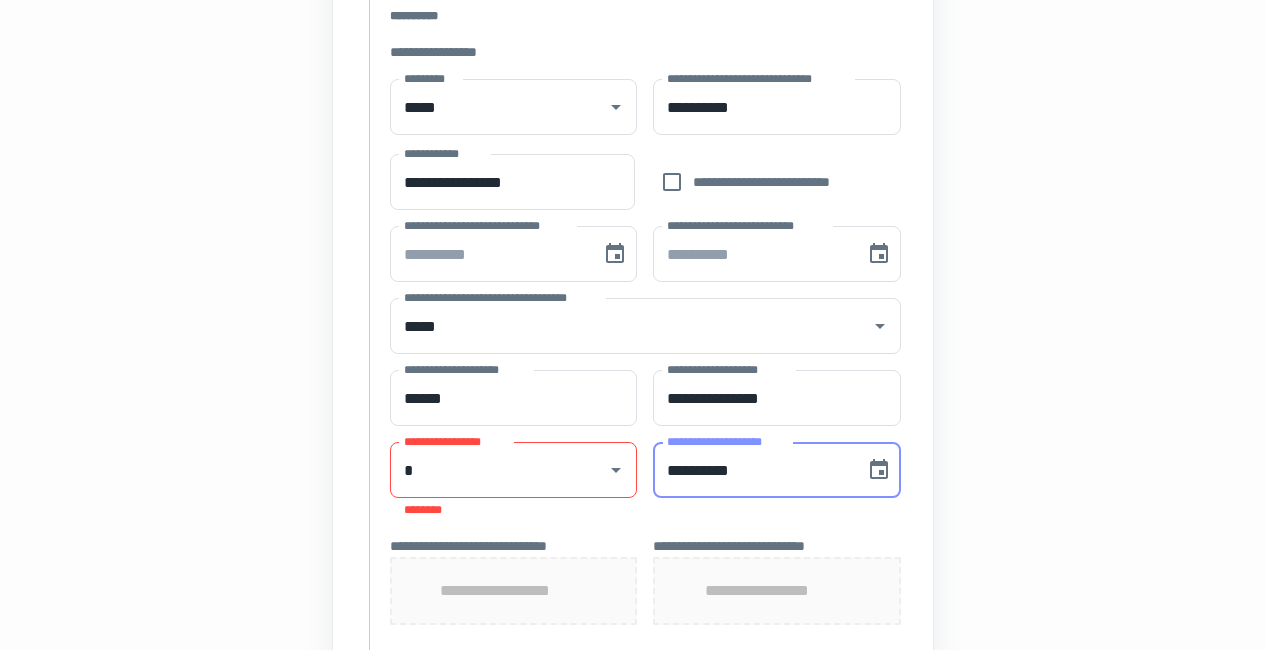 click on "**********" at bounding box center (752, 470) 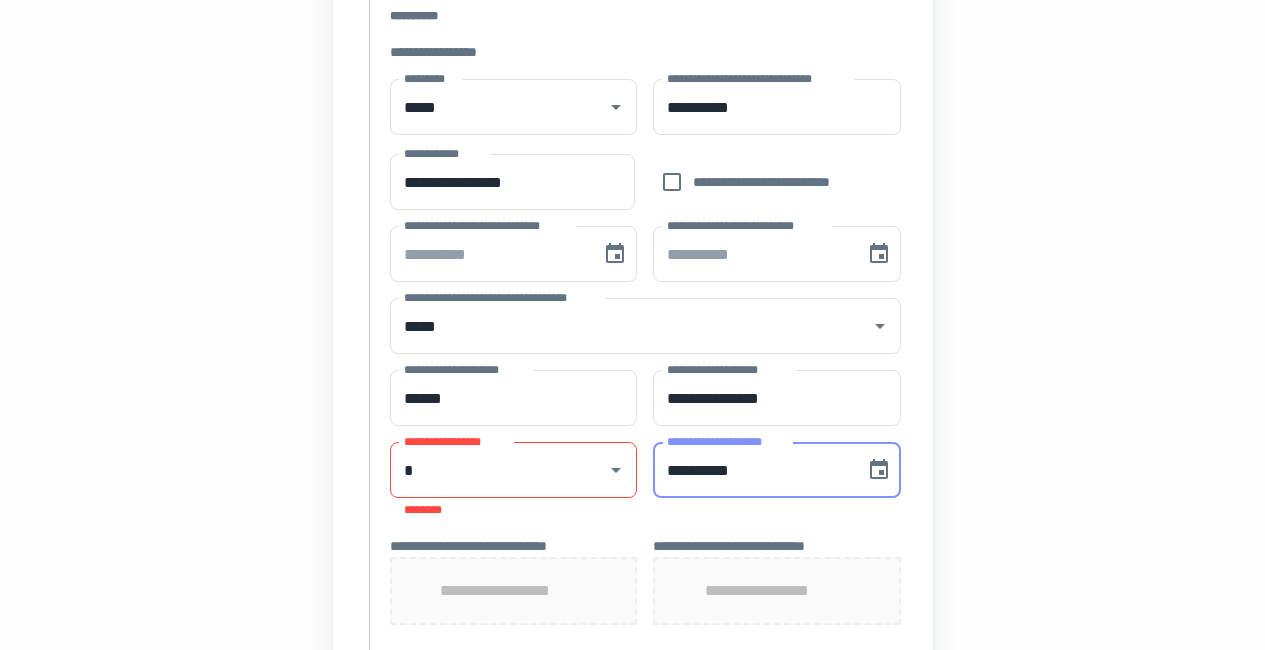 click on "**********" at bounding box center (752, 470) 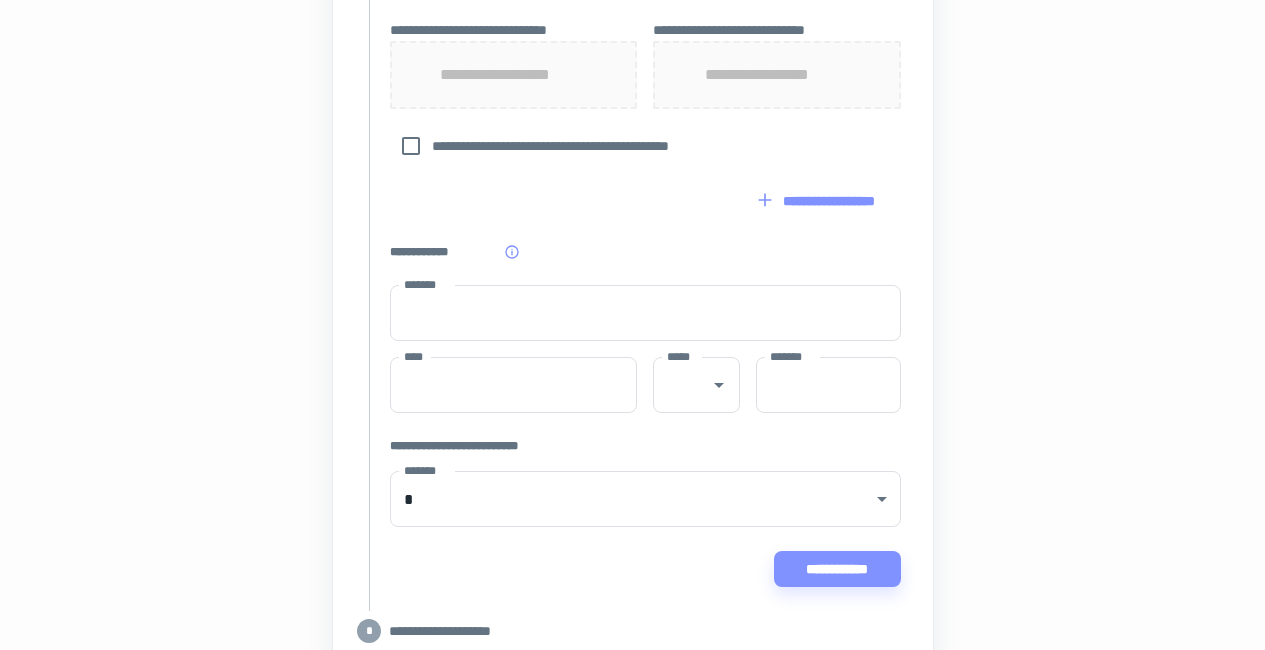 scroll, scrollTop: 1163, scrollLeft: 0, axis: vertical 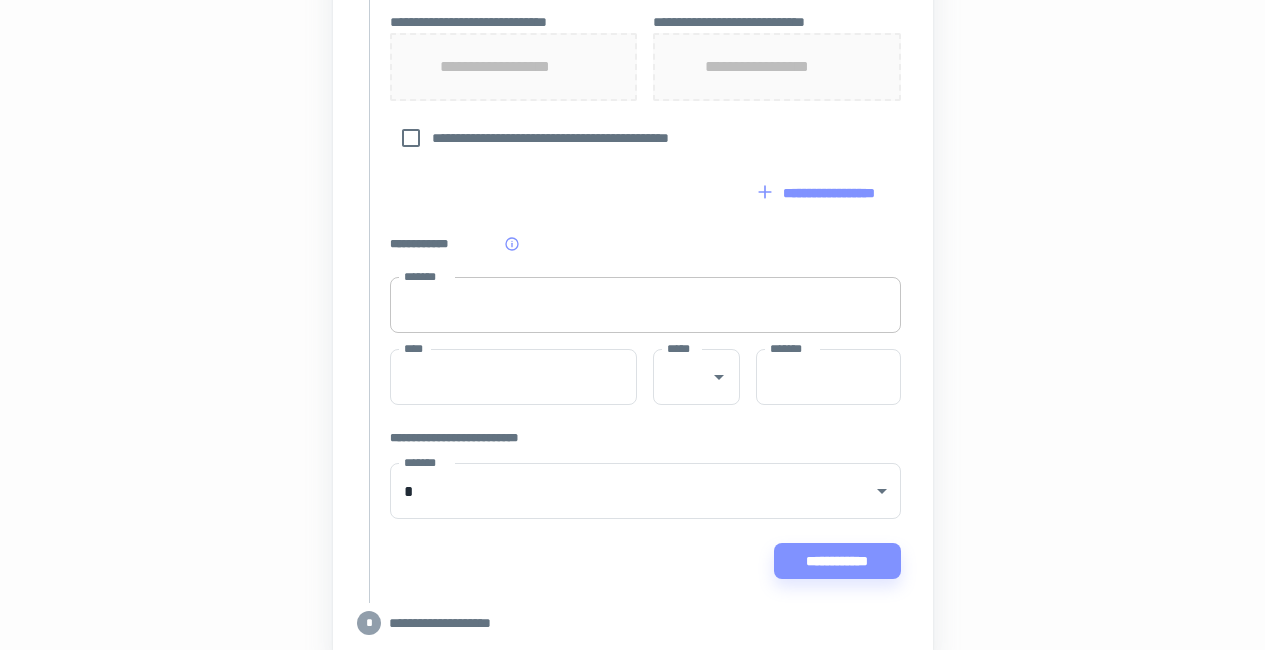 type on "**********" 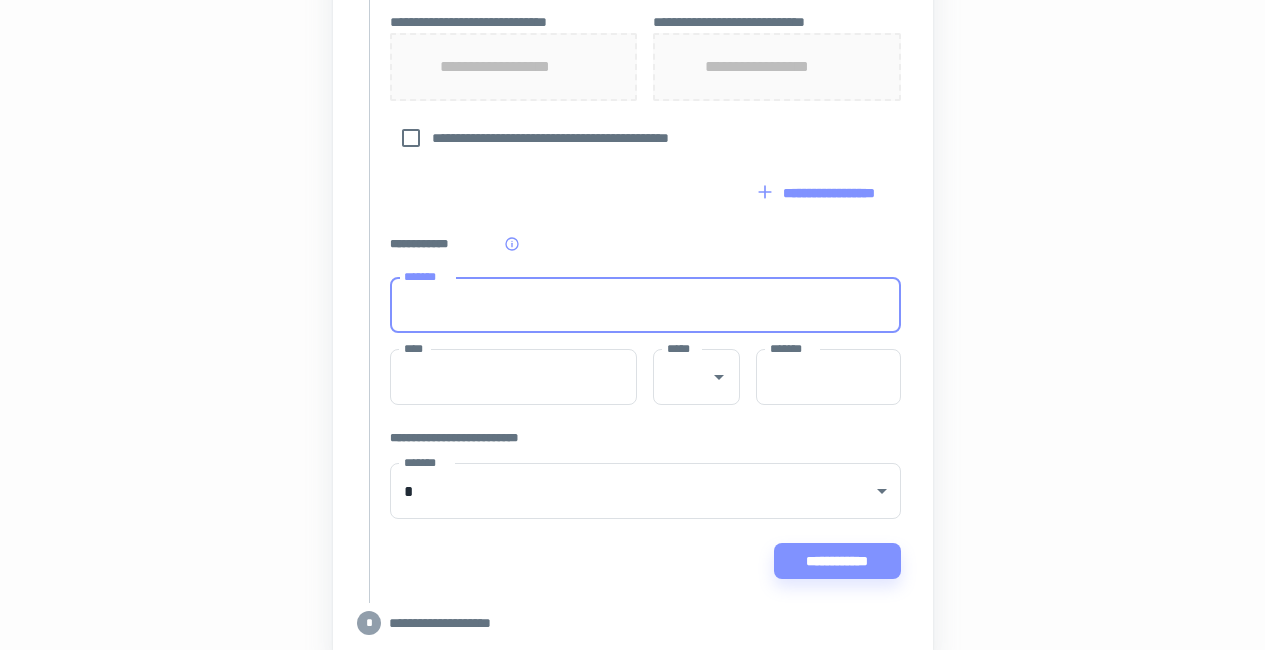 type on "**********" 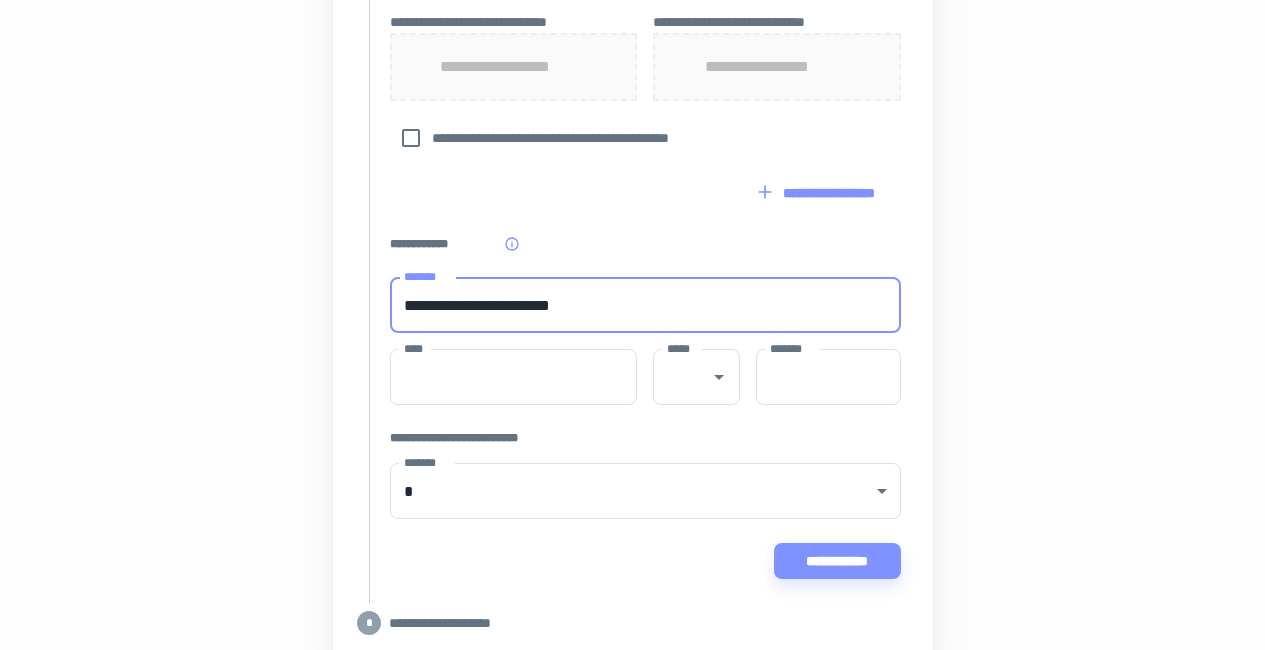 type on "********" 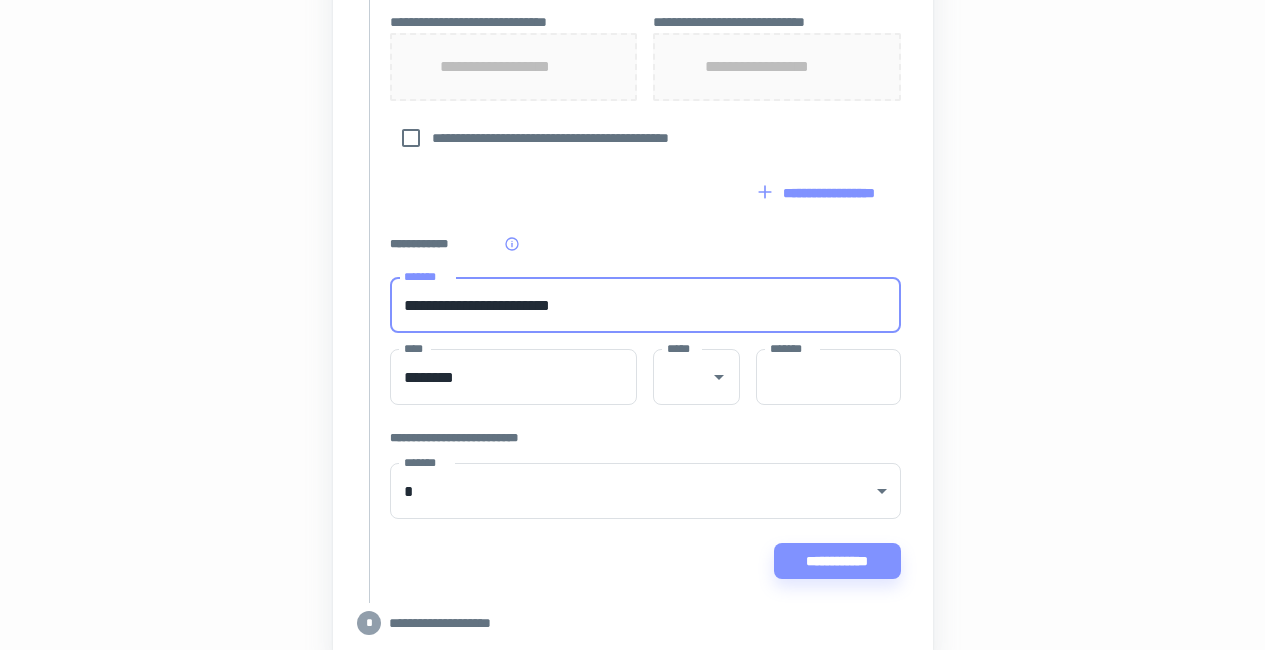 type on "**" 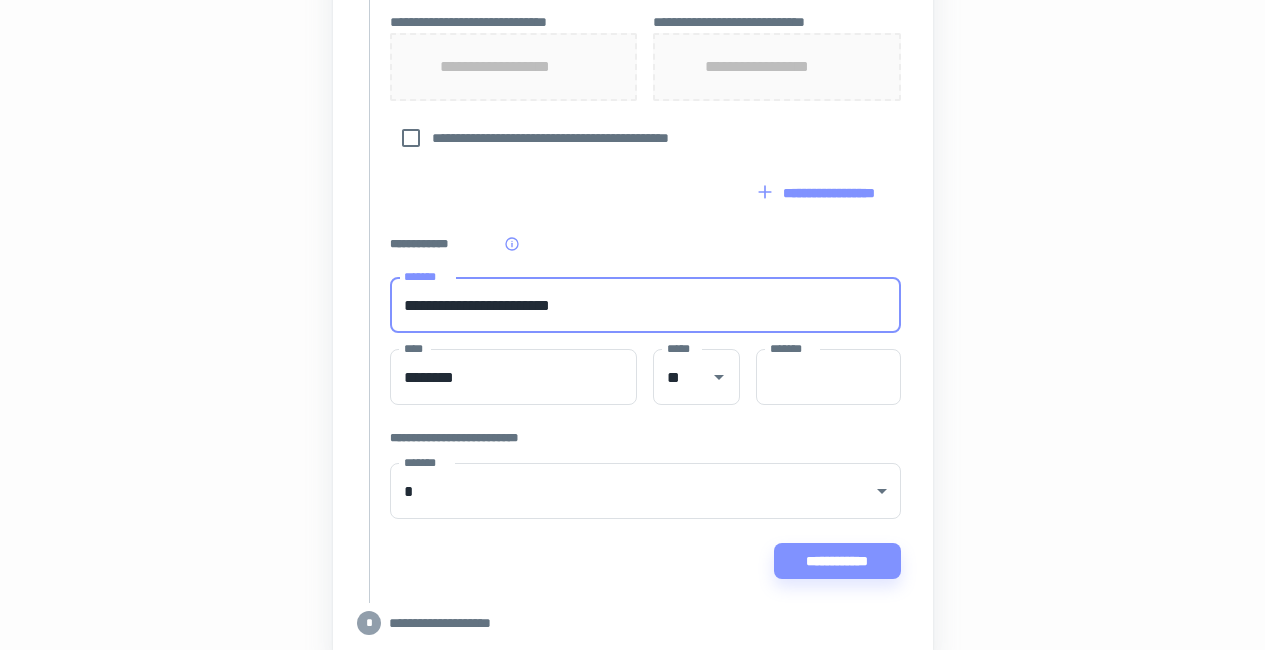 type on "*****" 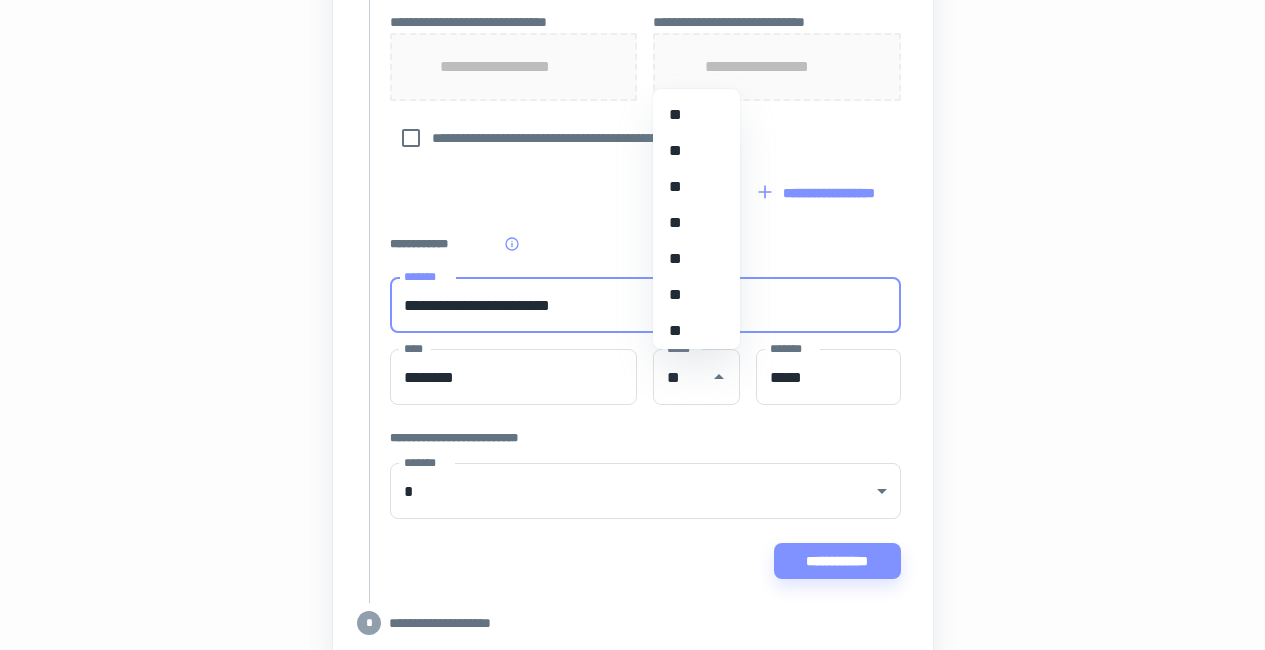 type 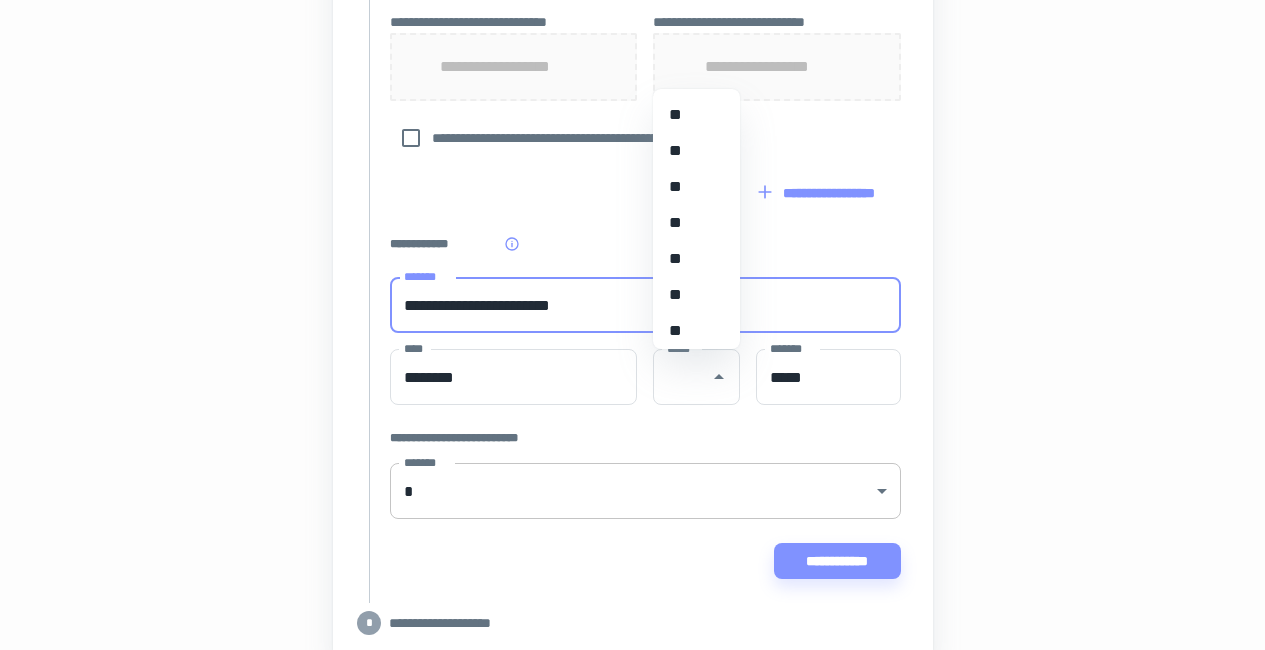 click on "[FIRST] [LAST] [EMAIL] [ADDRESS] [CITY] [STATE] [POSTAL_CODE] [COUNTRY] [PHONE] [CREDIT_CARD] [EXPIRY_DATE] [CVV] [CARD_TYPE] [CARDHOLDER_NAME] [BILLING_ADDRESS] [BILLING_CITY] [BILLING_STATE] [BILLING_POSTAL_CODE] [BILLING_COUNTRY] [SHIPPING_ADDRESS] [SHIPPING_CITY] [SHIPPING_STATE] [SHIPPING_POSTAL_CODE] [SHIPPING_COUNTRY] [ORDER_ID] [DATE] [TIME]" at bounding box center (632, -838) 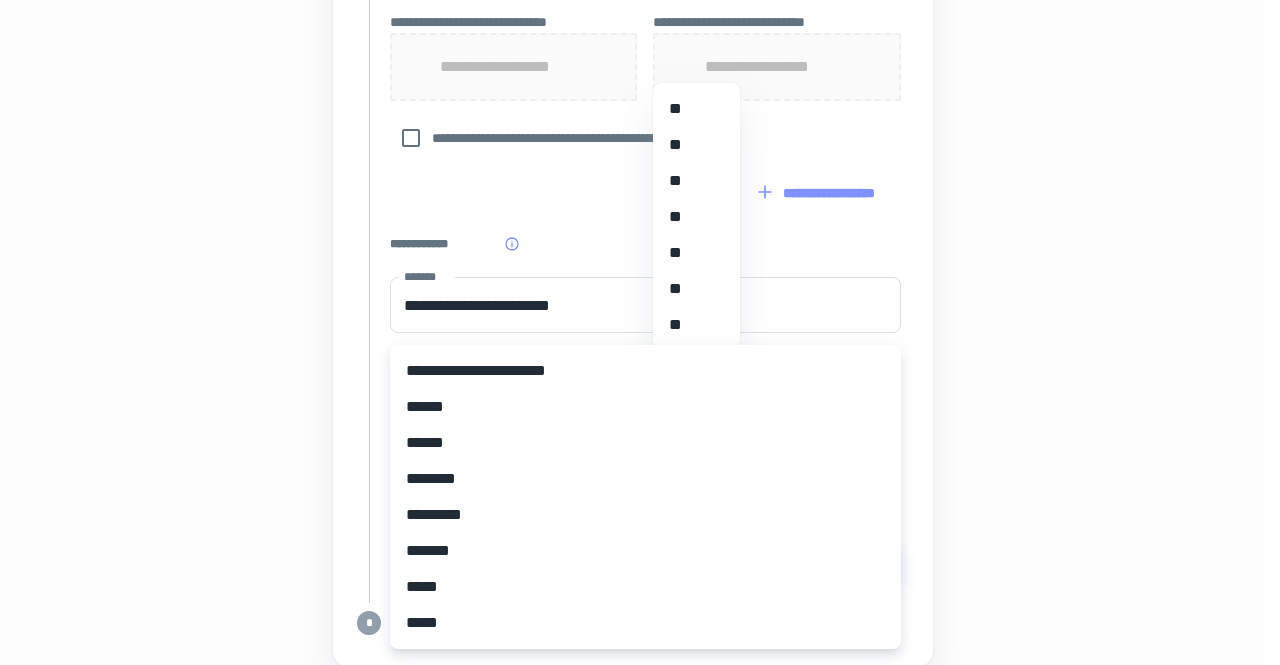 click on "**********" at bounding box center [645, 371] 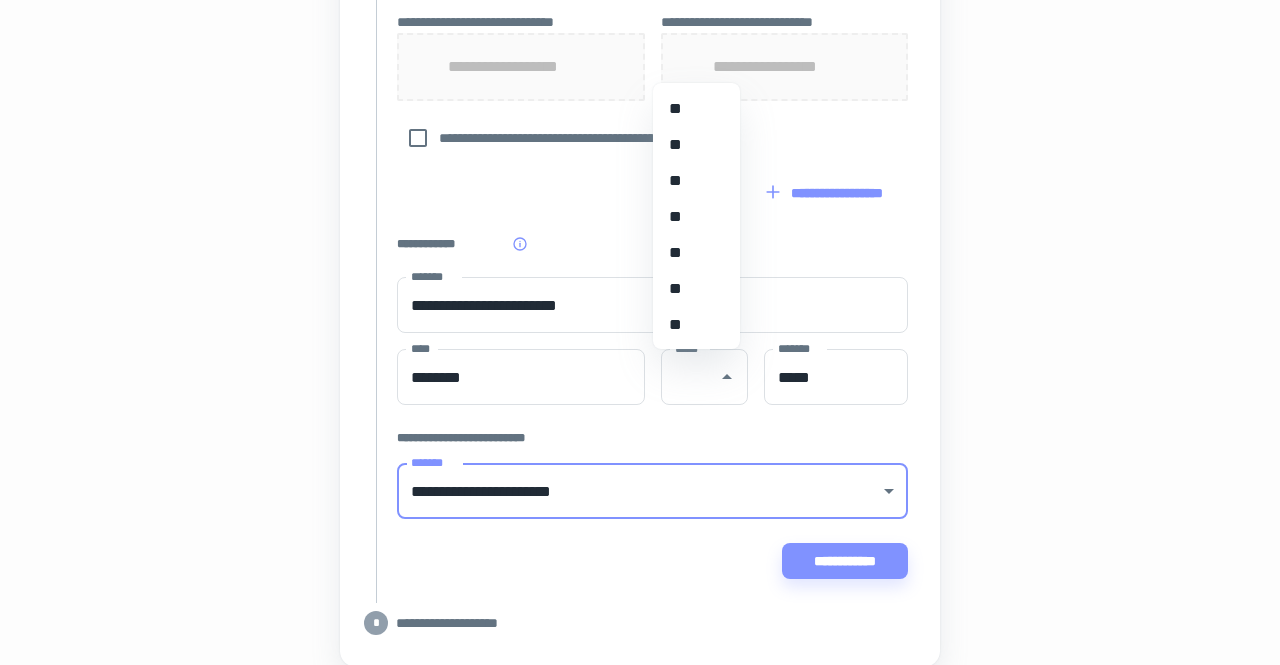 type on "*********" 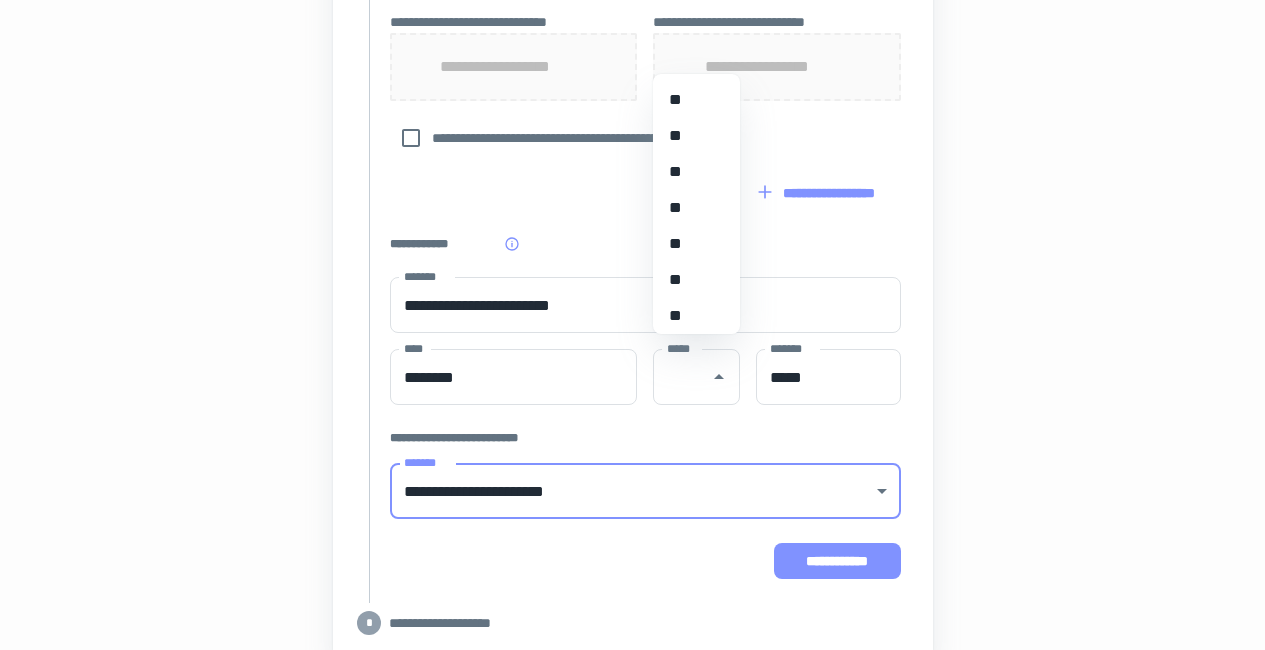 click on "**********" at bounding box center (837, 561) 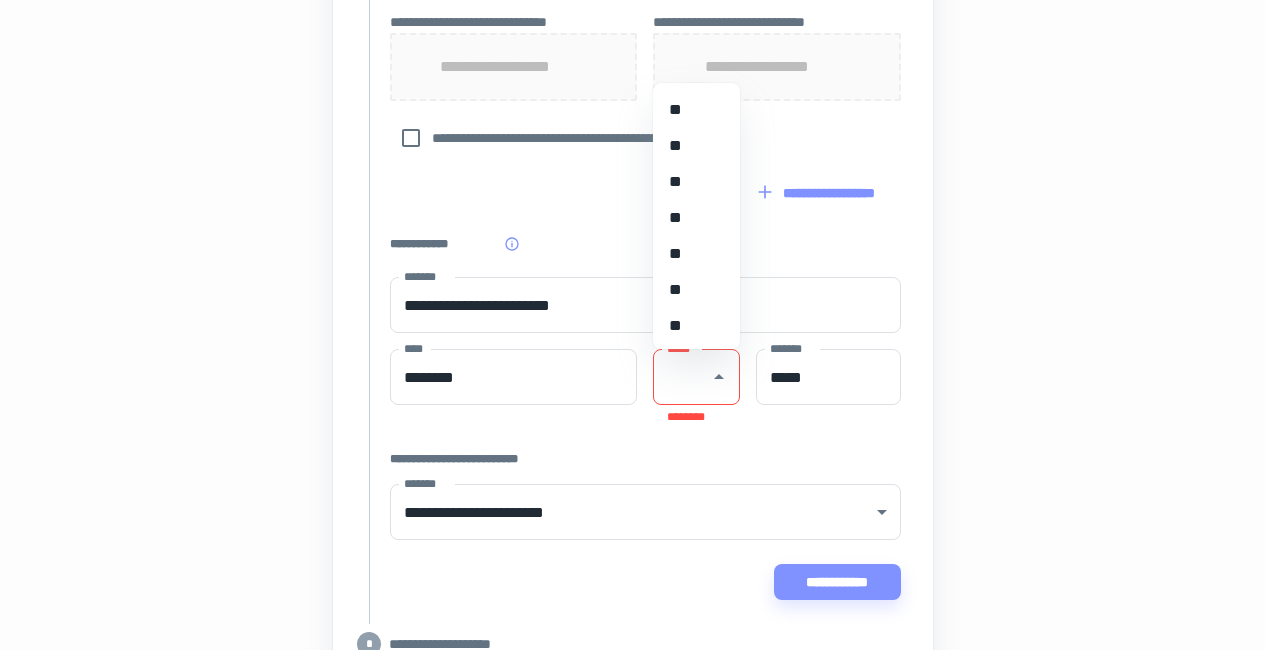 scroll, scrollTop: 260, scrollLeft: 0, axis: vertical 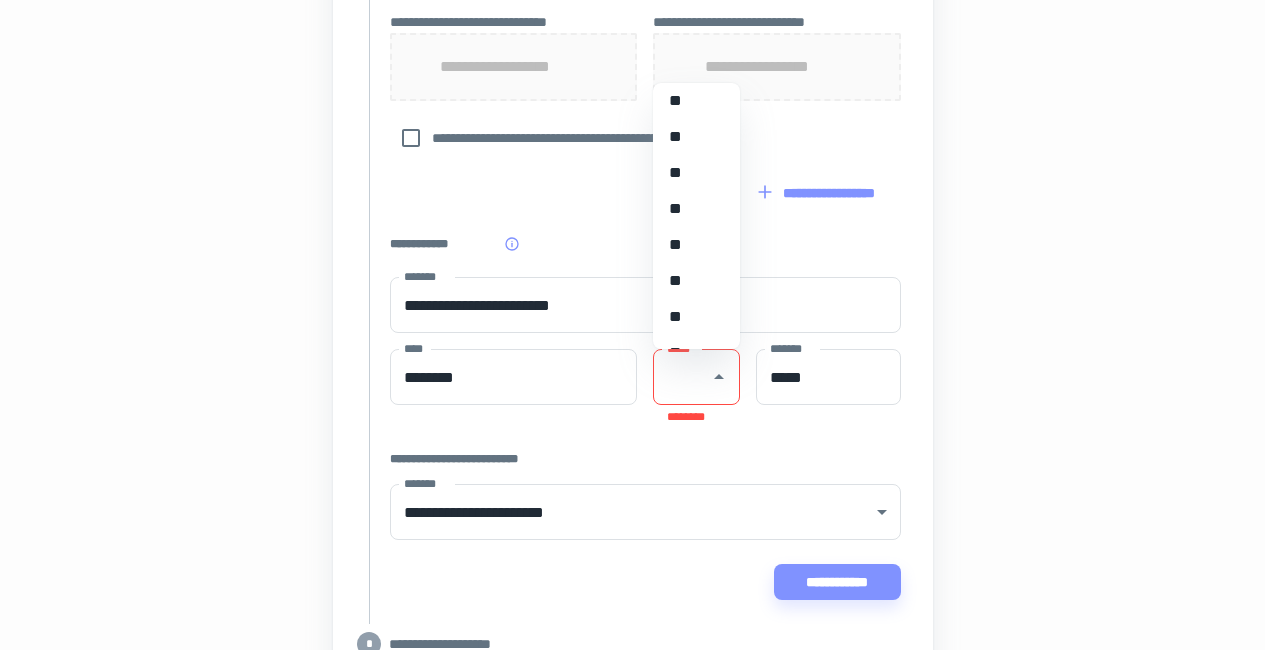 click on "**" at bounding box center (689, 245) 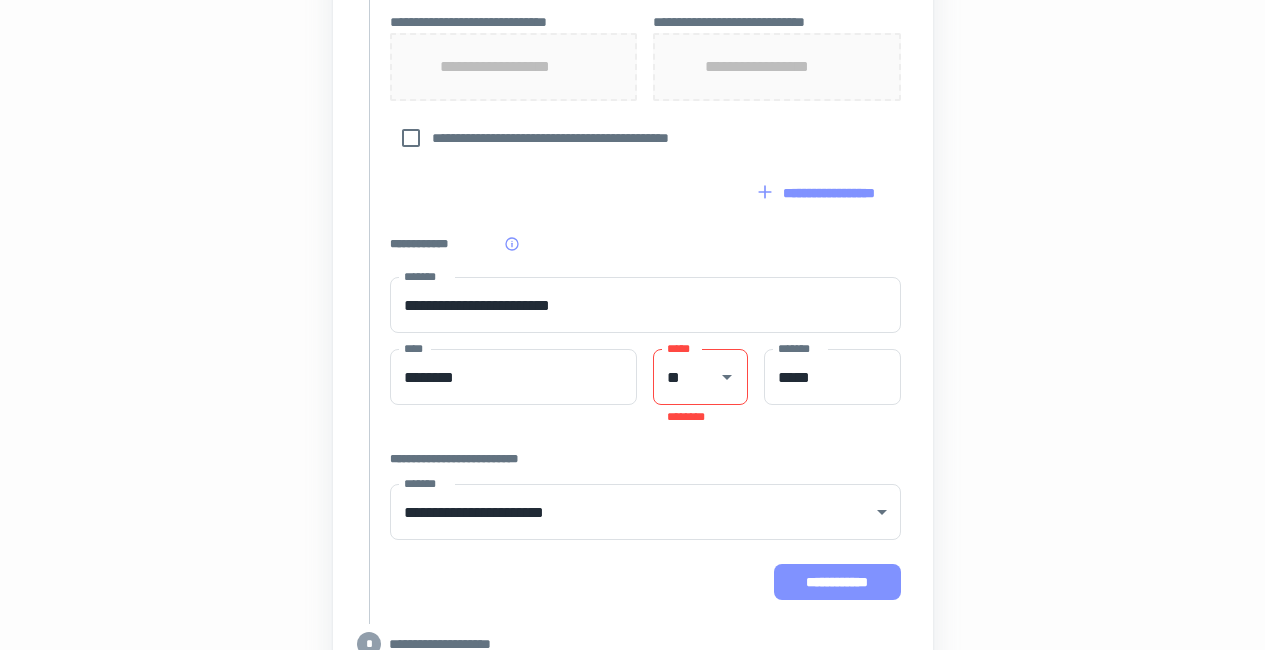 click on "**********" at bounding box center (837, 582) 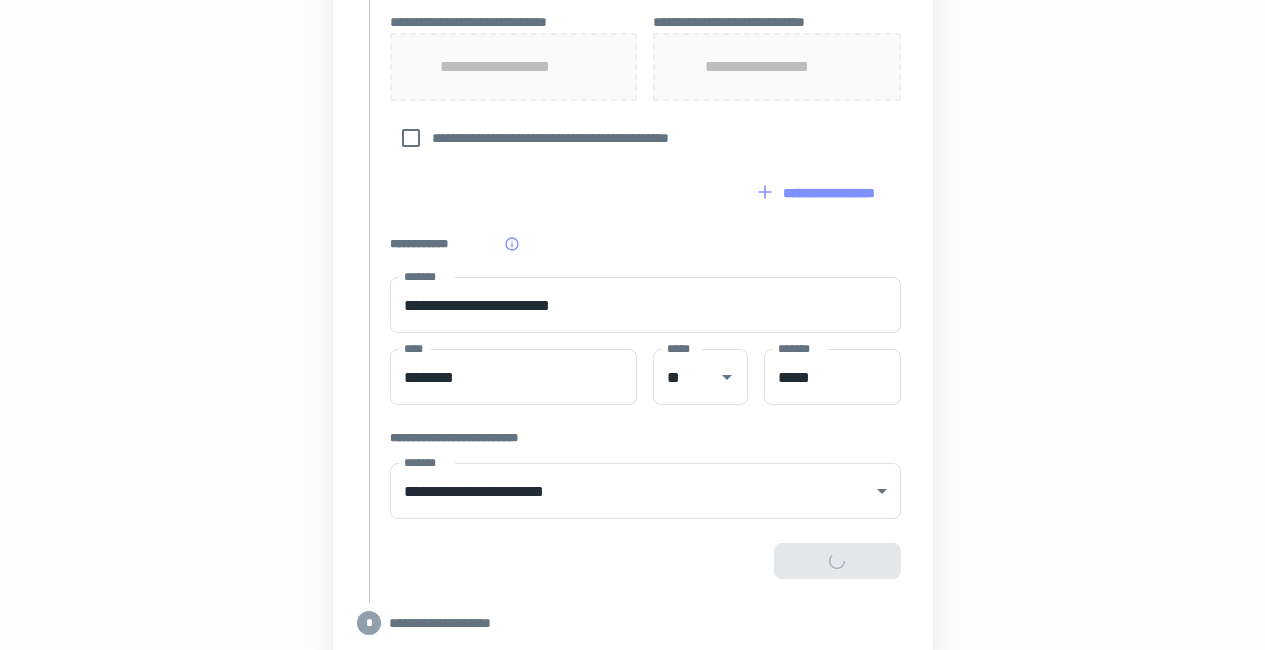 type on "**********" 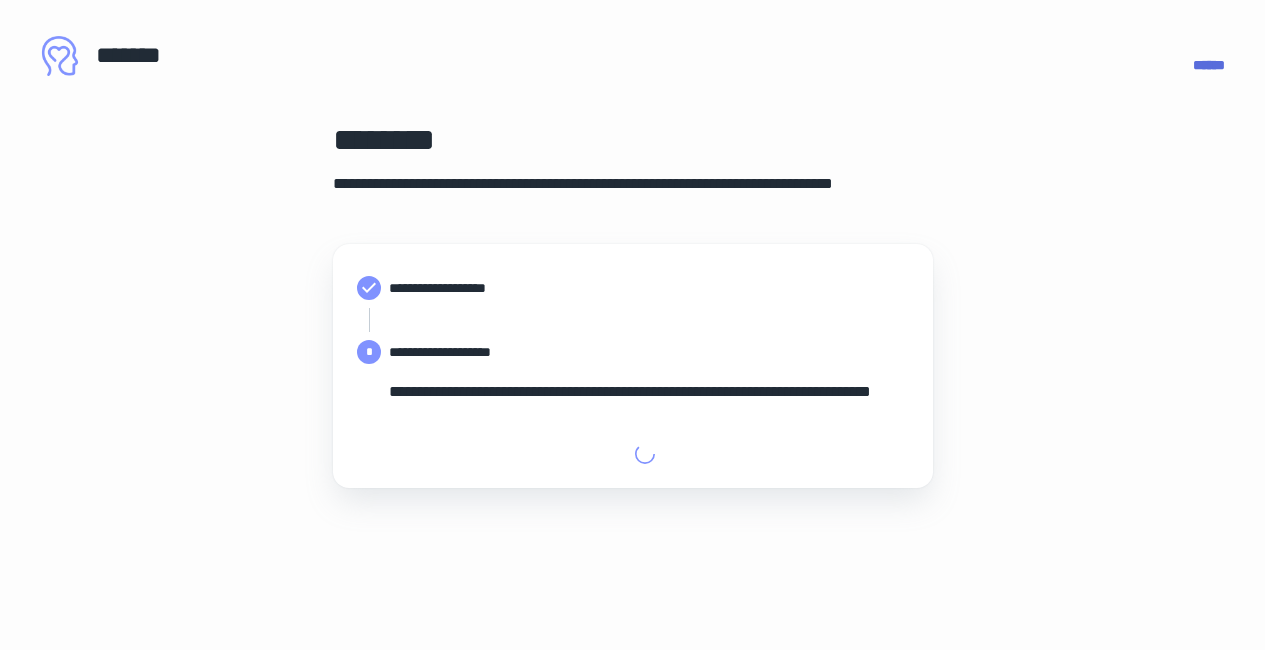 scroll, scrollTop: 0, scrollLeft: 0, axis: both 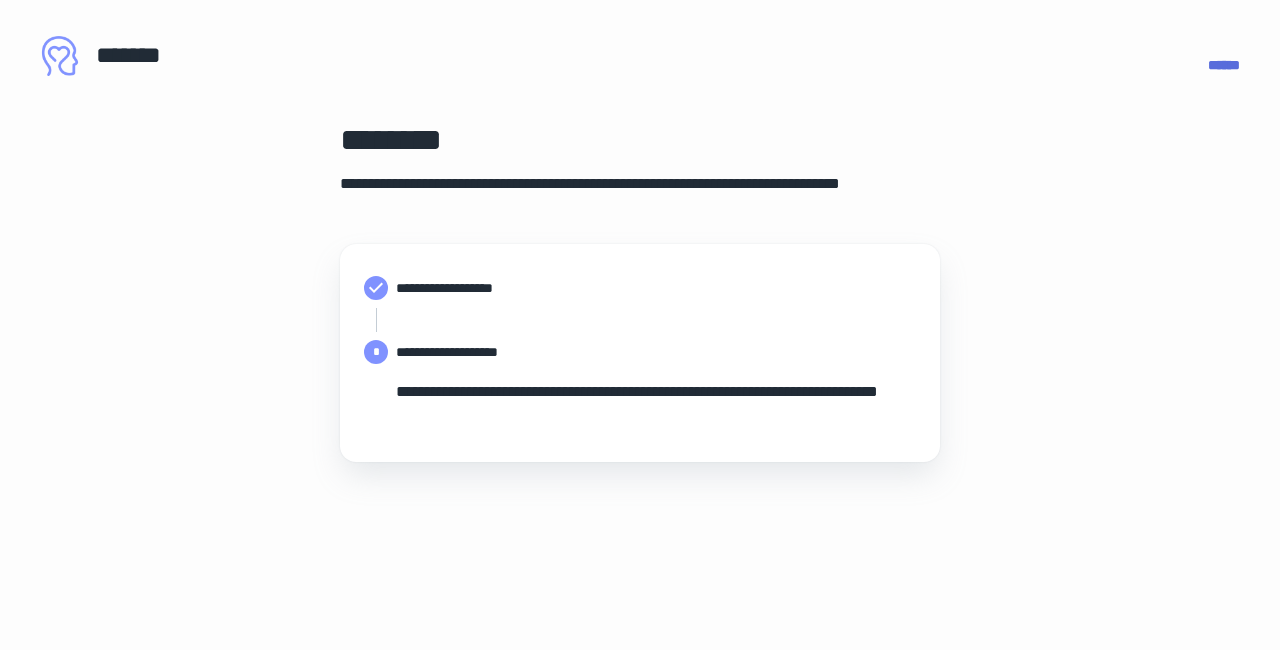 drag, startPoint x: 1279, startPoint y: 420, endPoint x: 1271, endPoint y: 398, distance: 23.409399 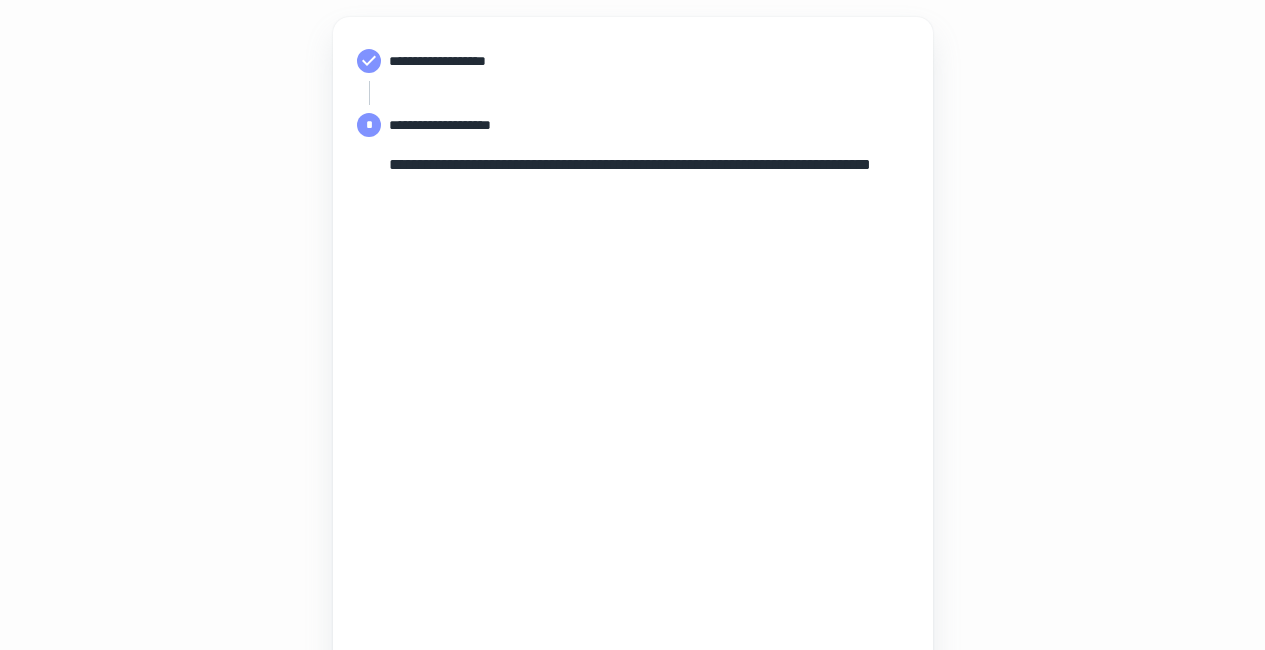 scroll, scrollTop: 615, scrollLeft: 0, axis: vertical 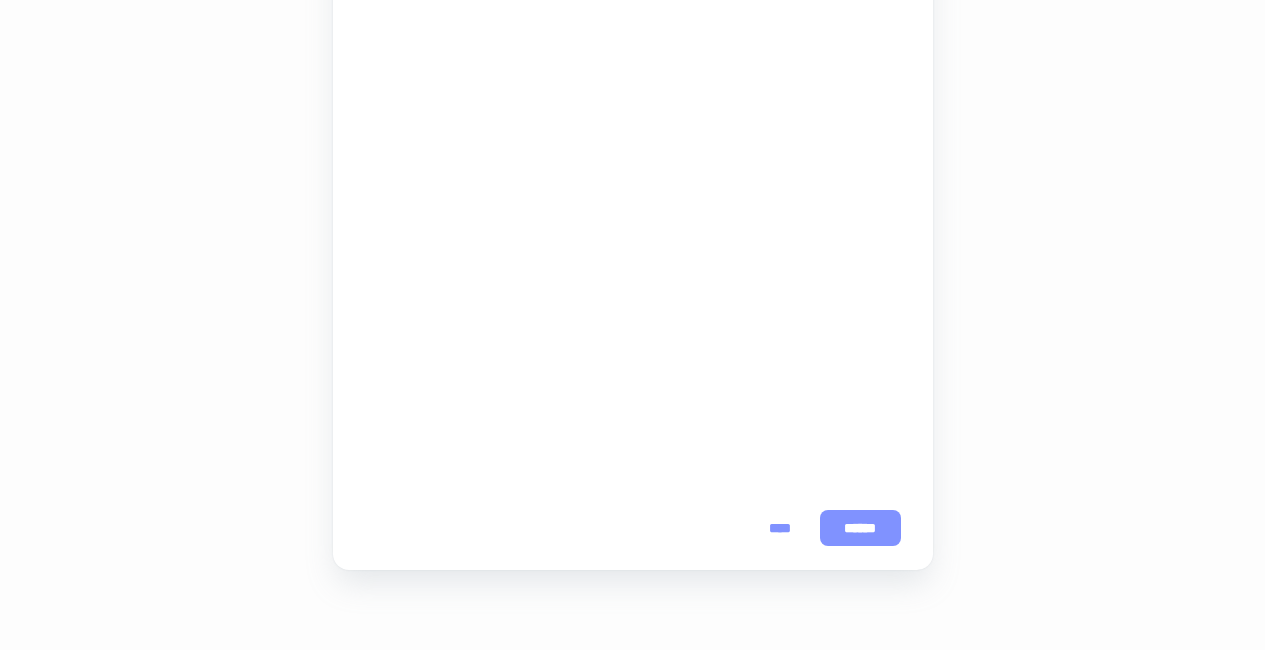 click on "******" at bounding box center (860, 528) 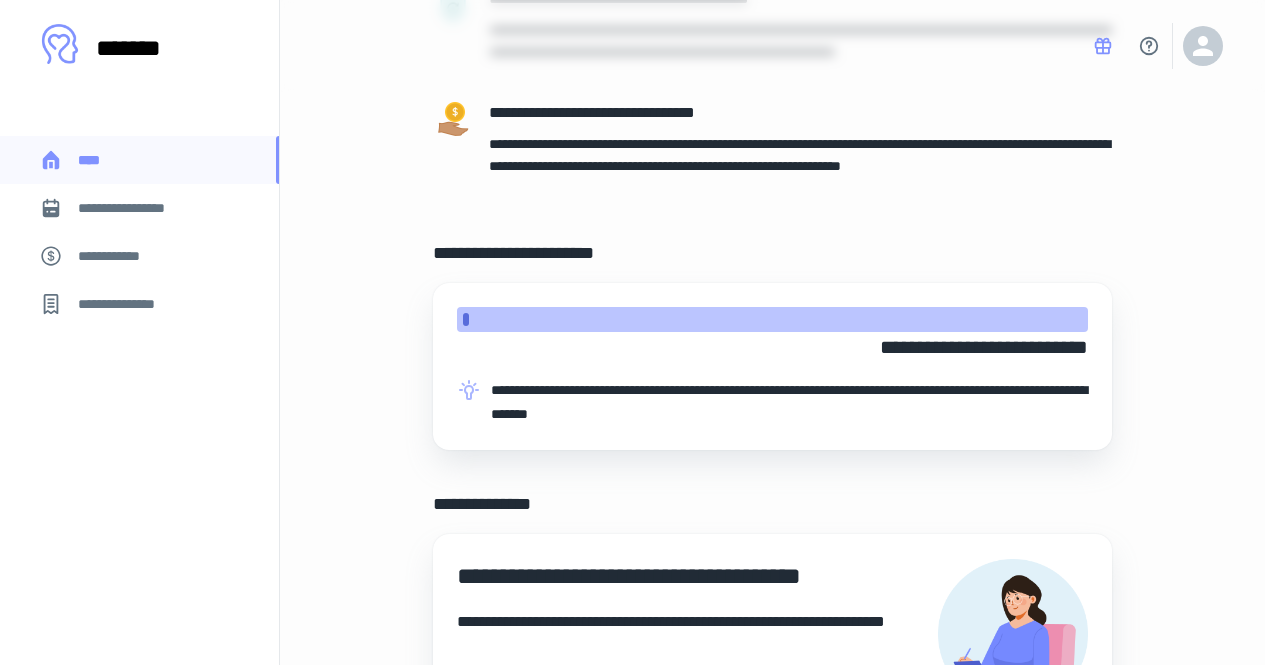 scroll, scrollTop: 320, scrollLeft: 0, axis: vertical 